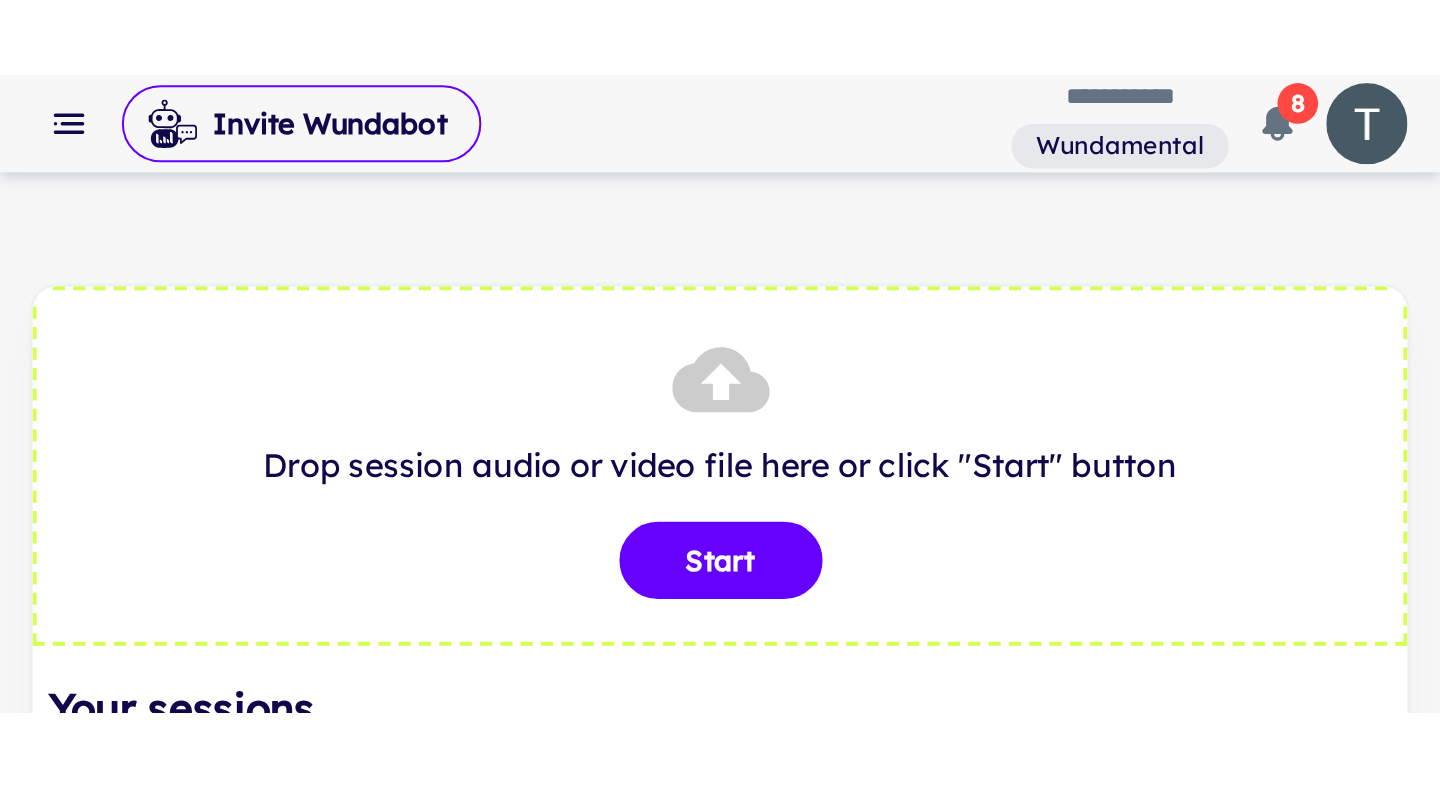 scroll, scrollTop: 0, scrollLeft: 0, axis: both 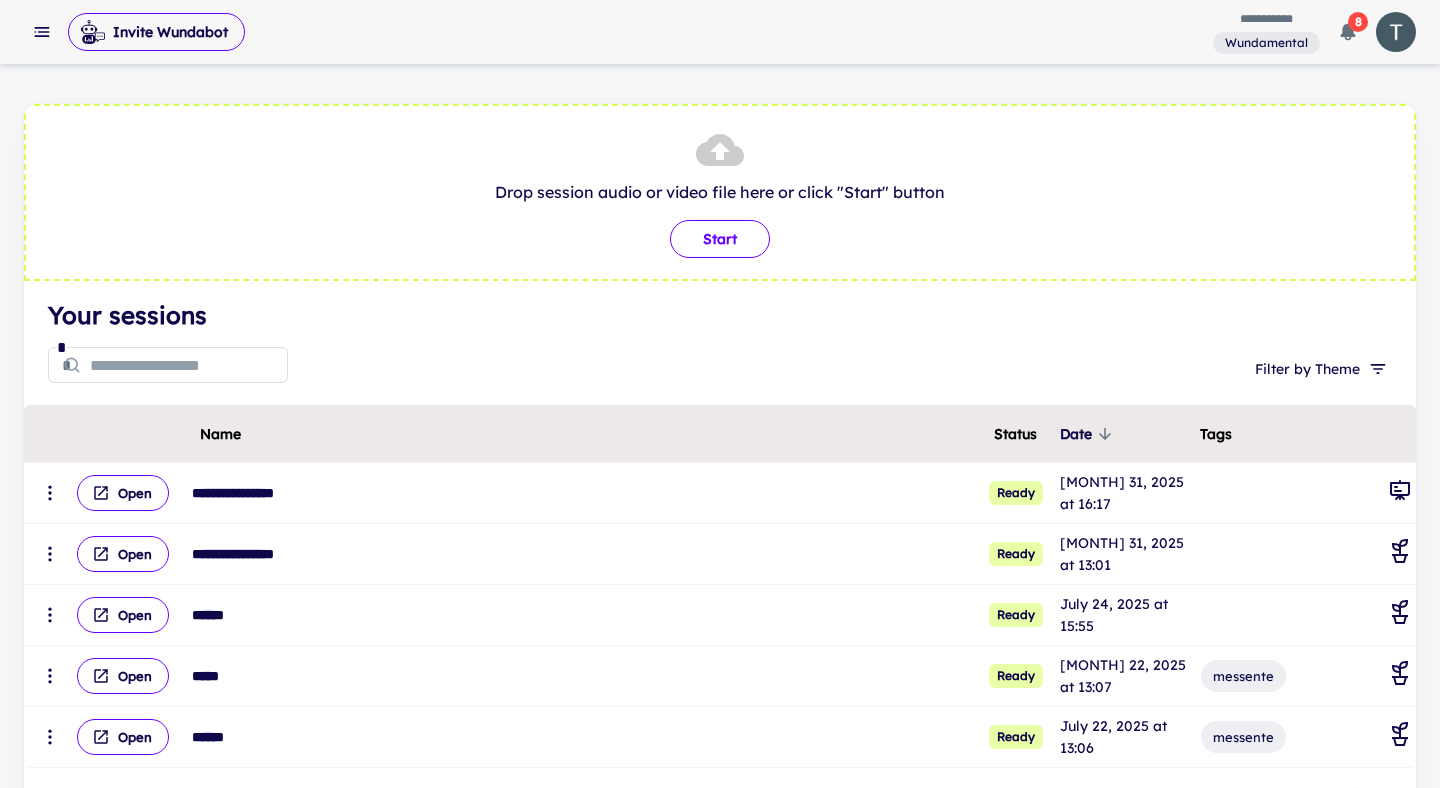 click on "Start" at bounding box center [720, 239] 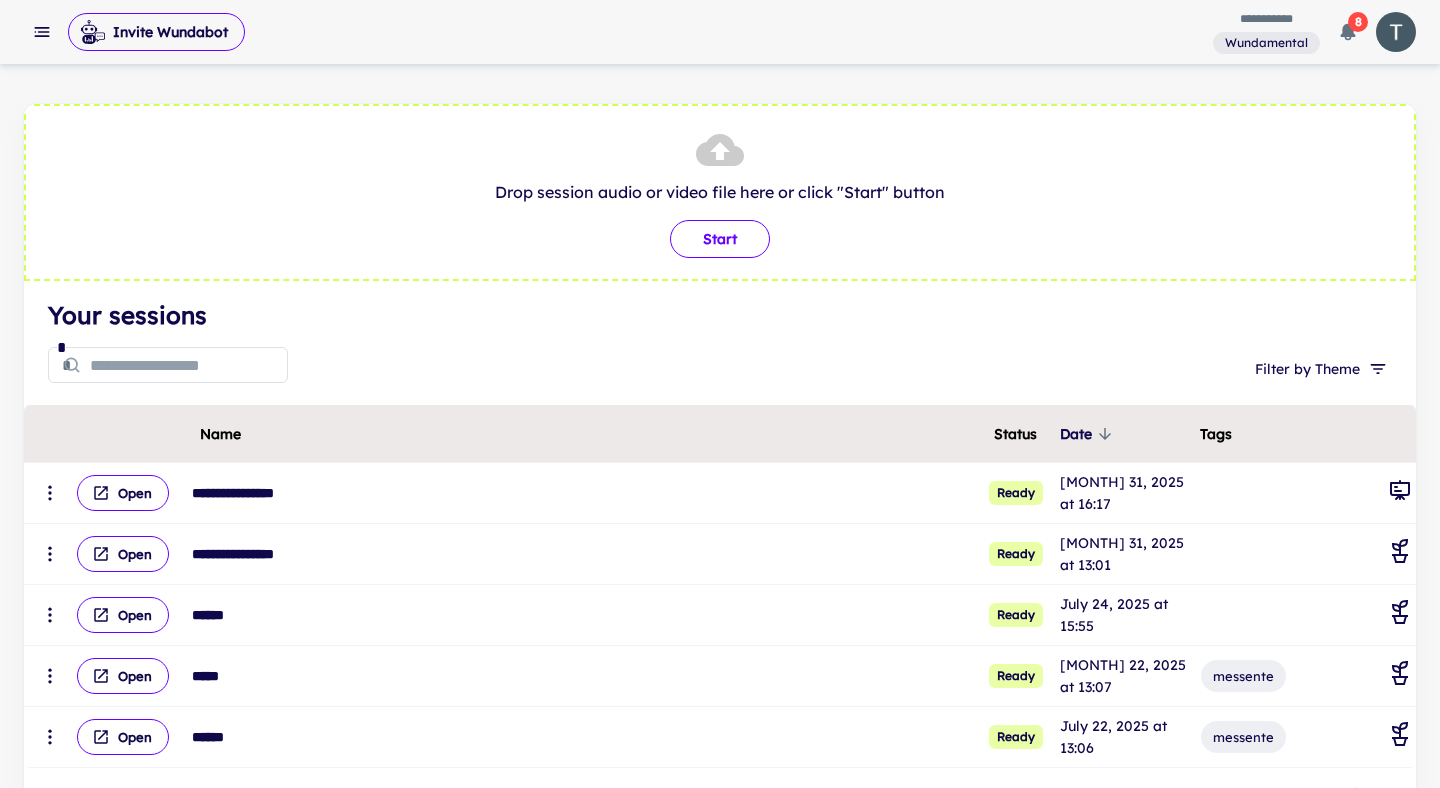 type on "**********" 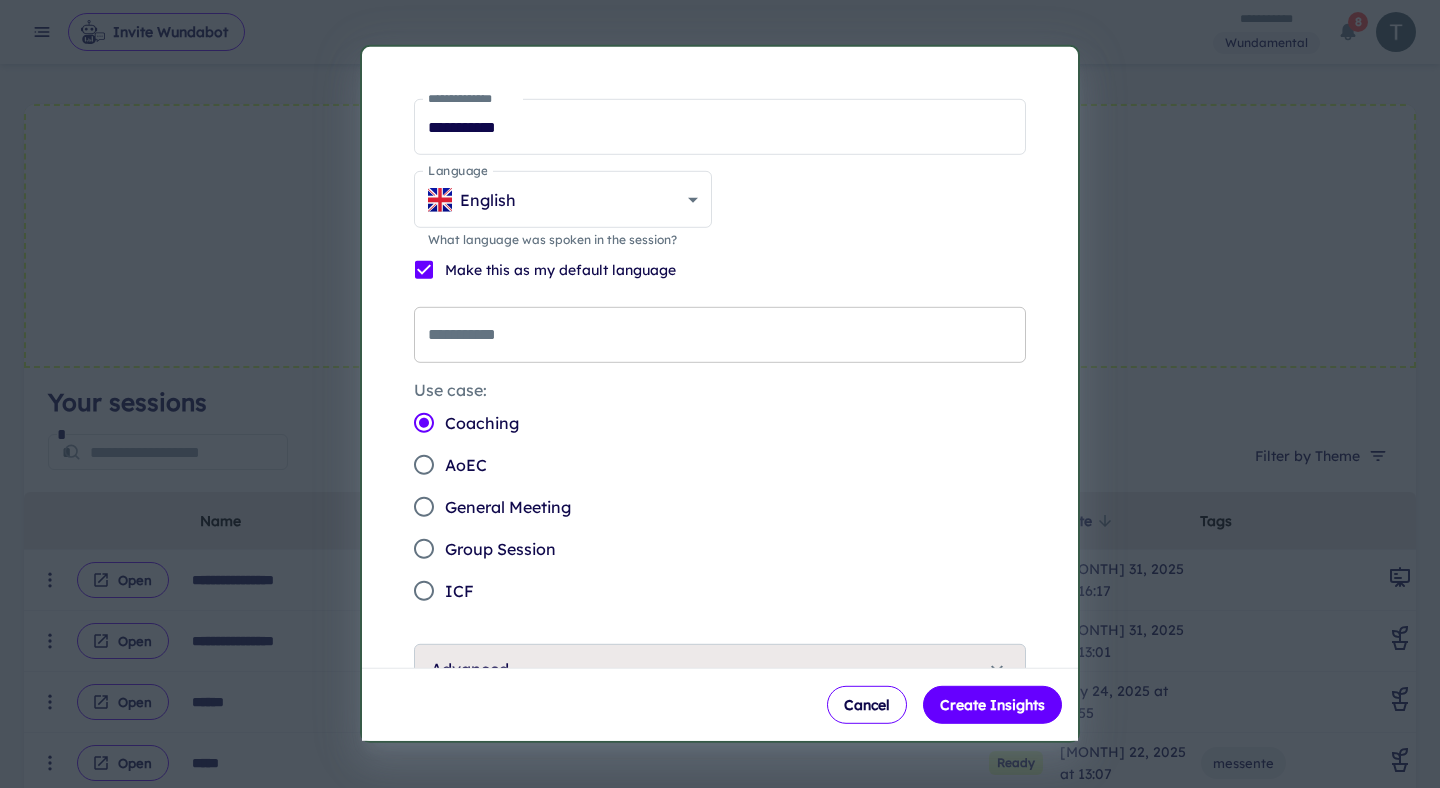 click on "**********" at bounding box center (720, 335) 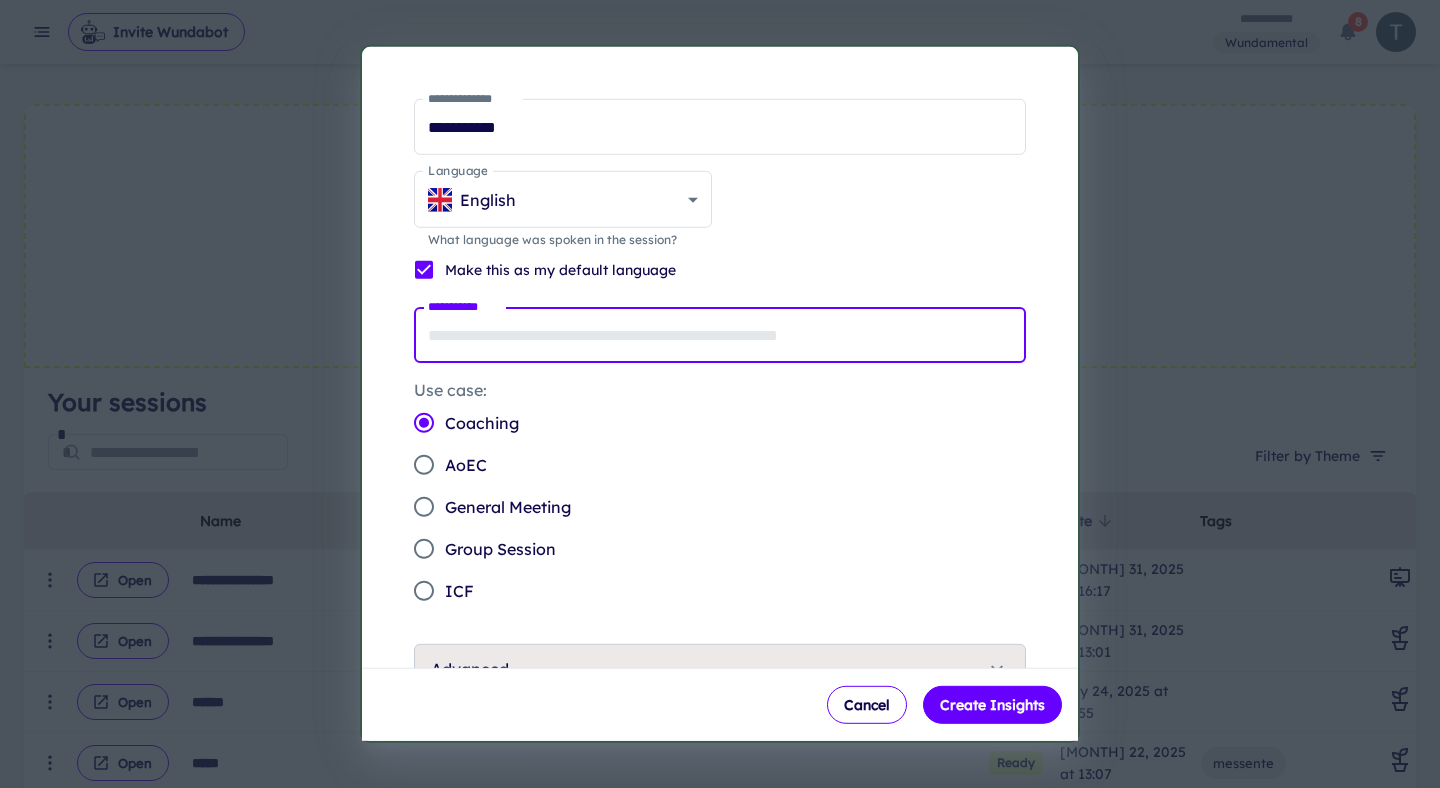 type on "******" 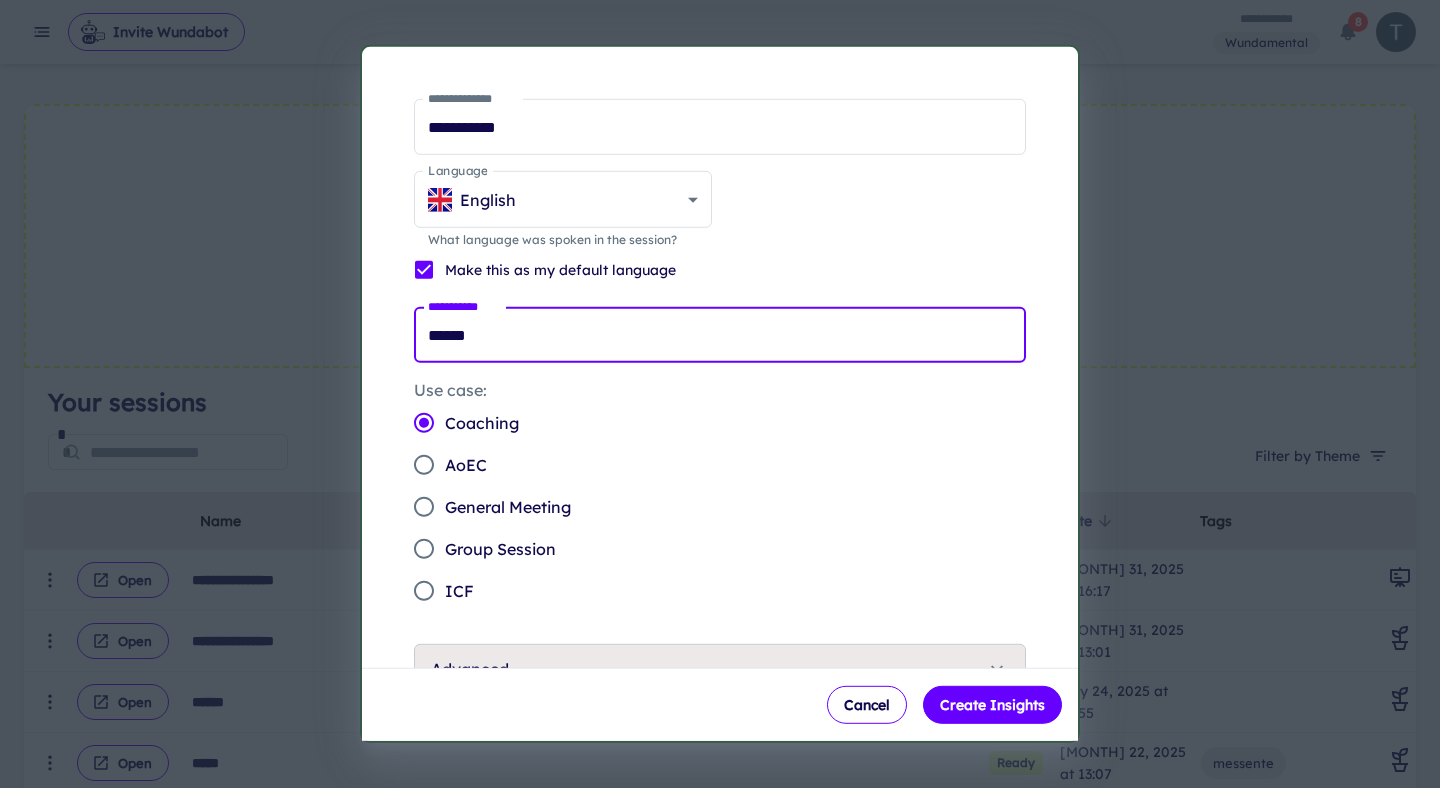 scroll, scrollTop: 140, scrollLeft: 0, axis: vertical 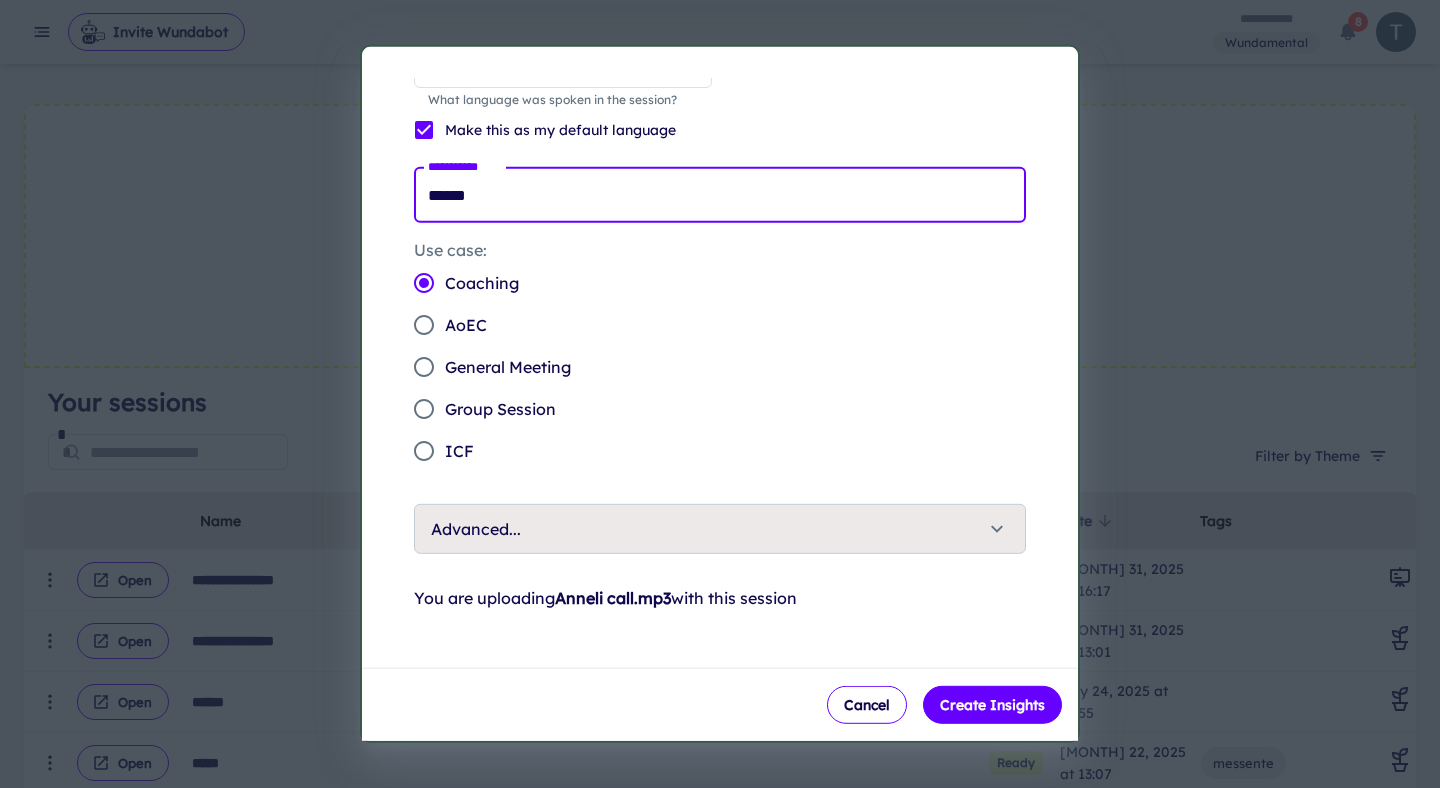 click on "Advanced..." at bounding box center (708, 529) 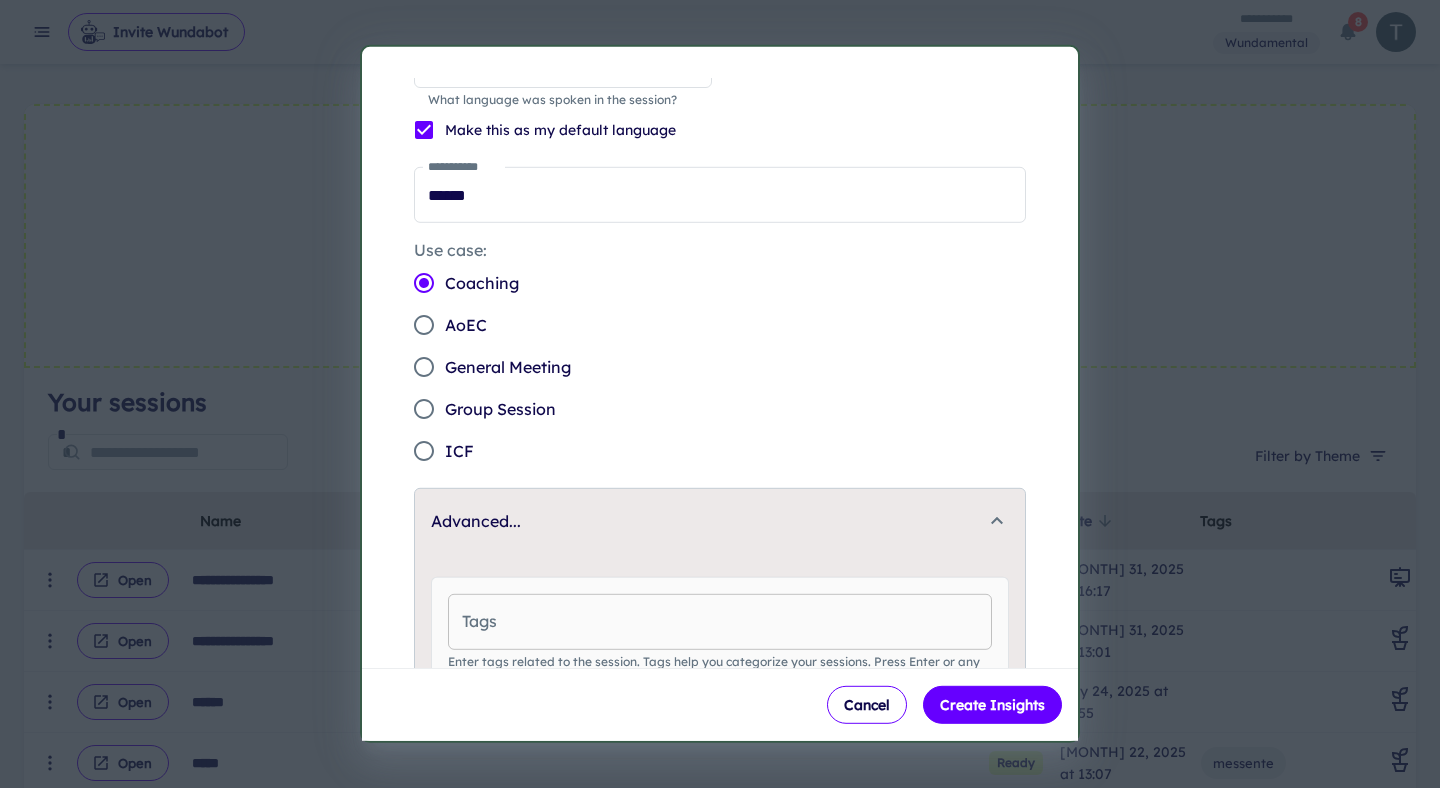 click on "Tags" at bounding box center [720, 622] 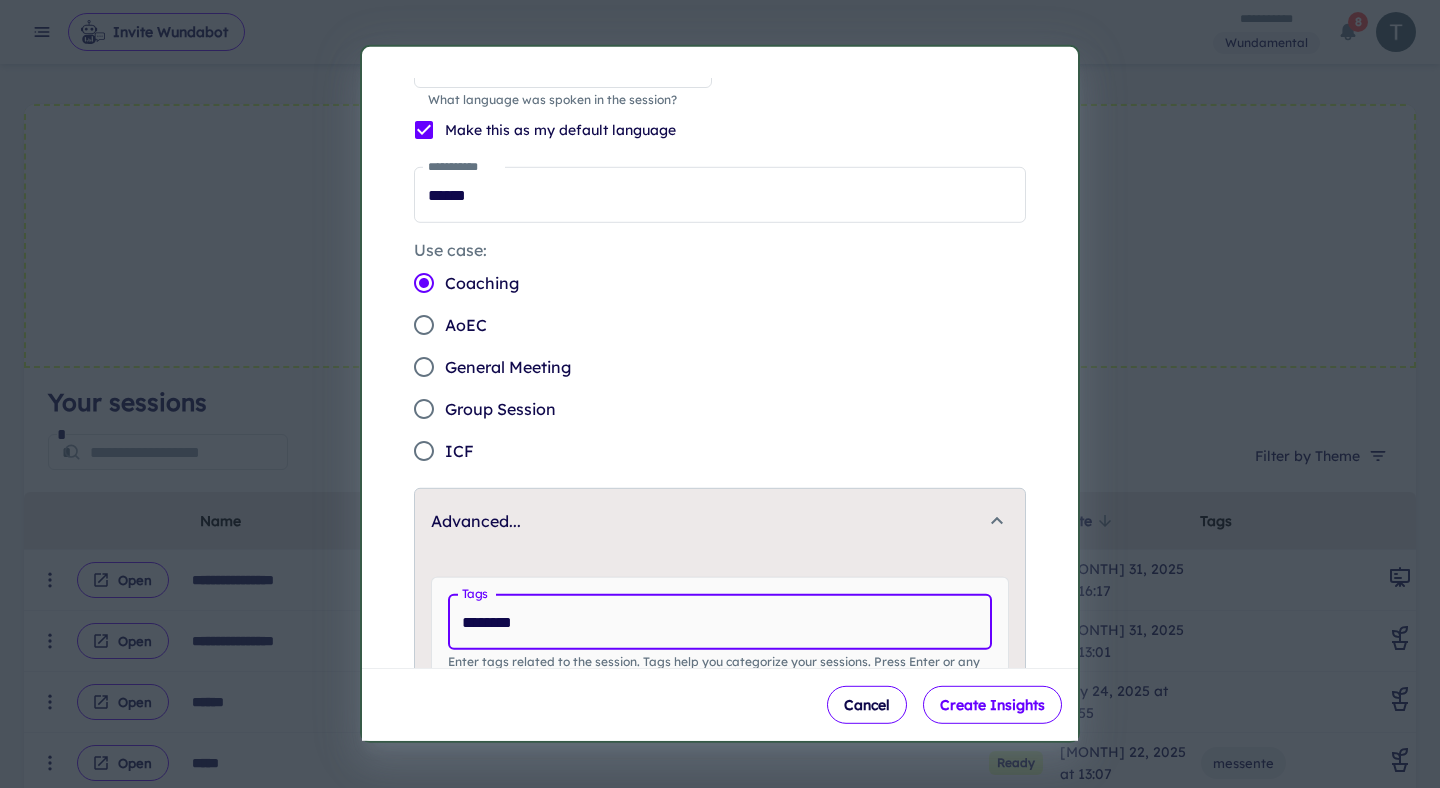 type on "********" 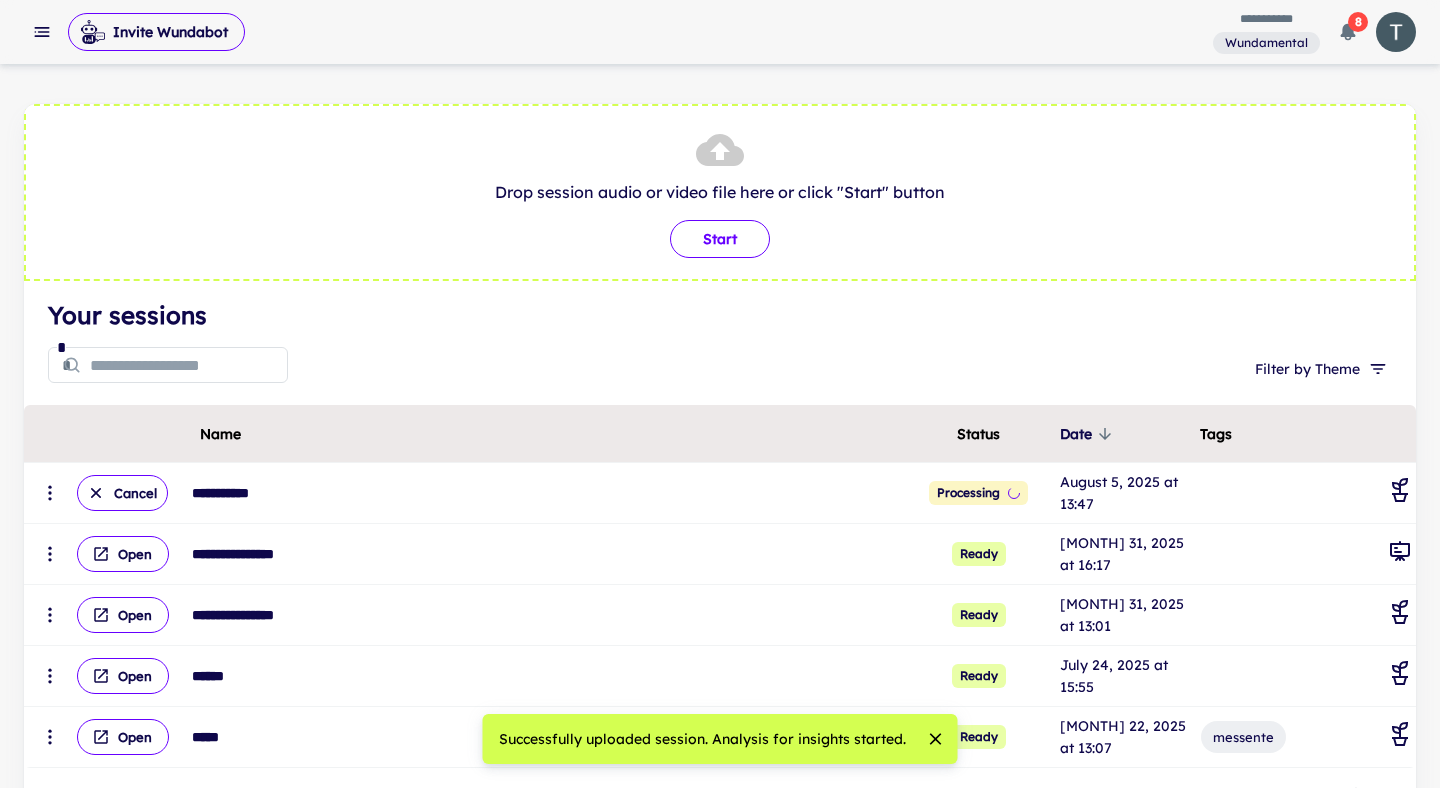 click on "Start" at bounding box center (720, 239) 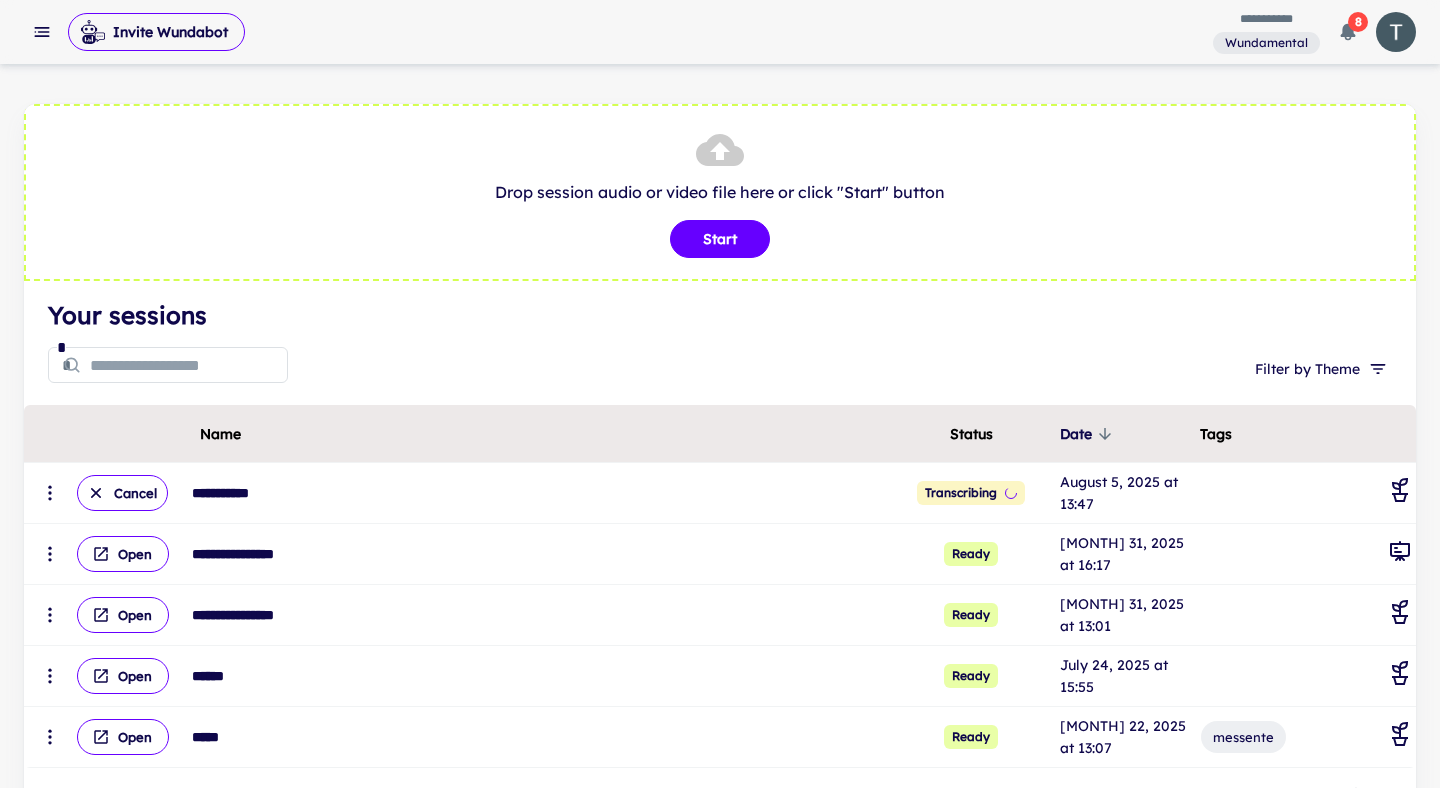 type on "**********" 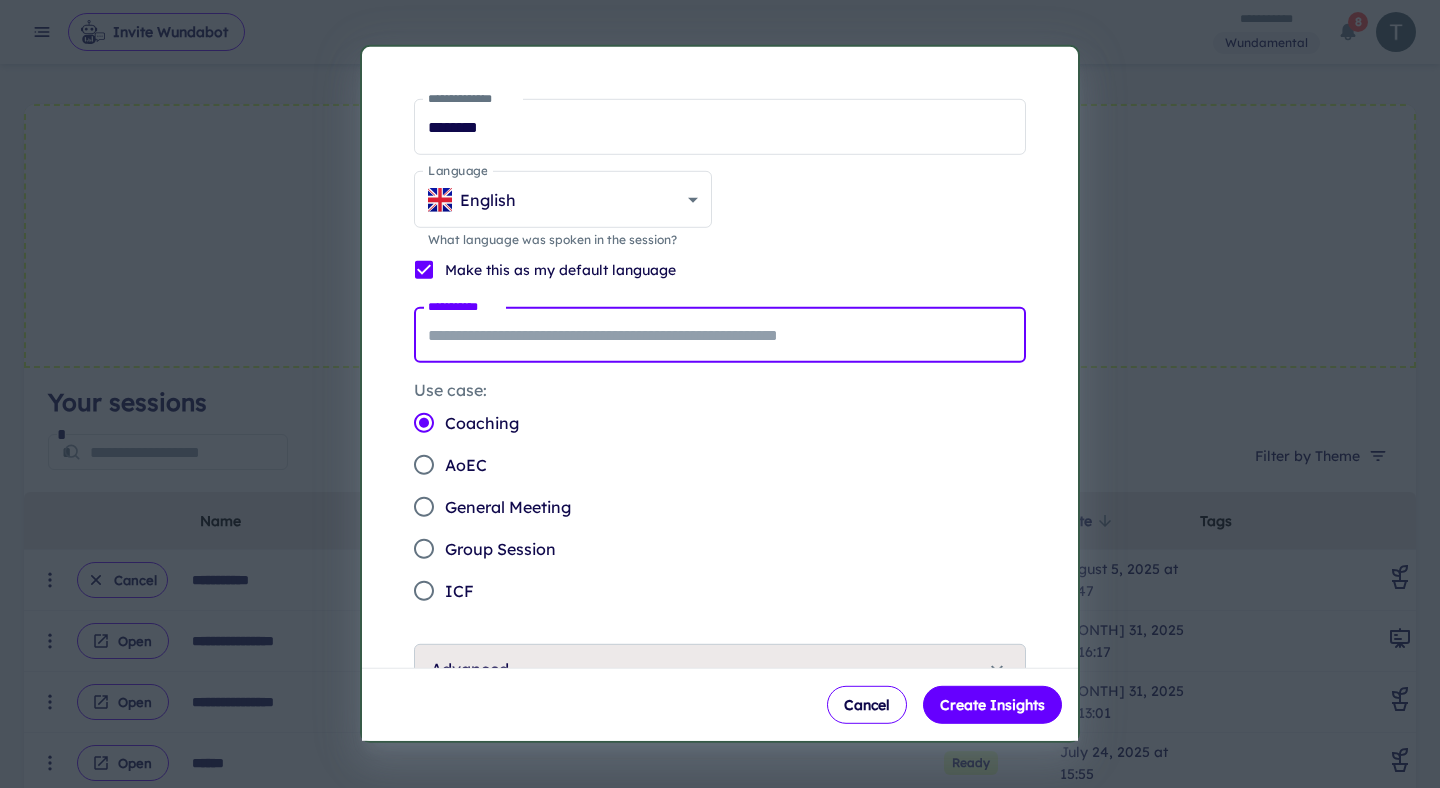 click on "**********" at bounding box center [720, 335] 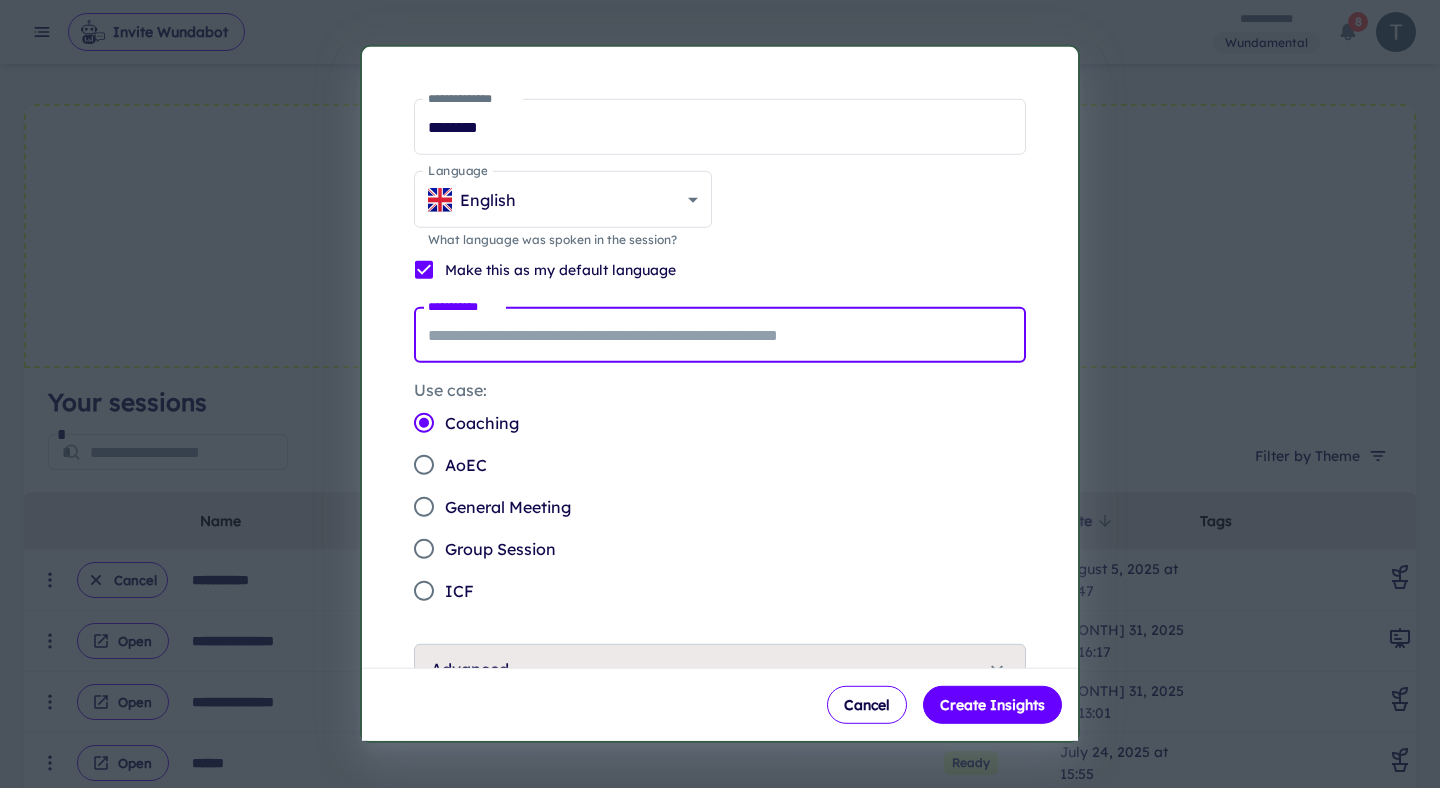 type on "***" 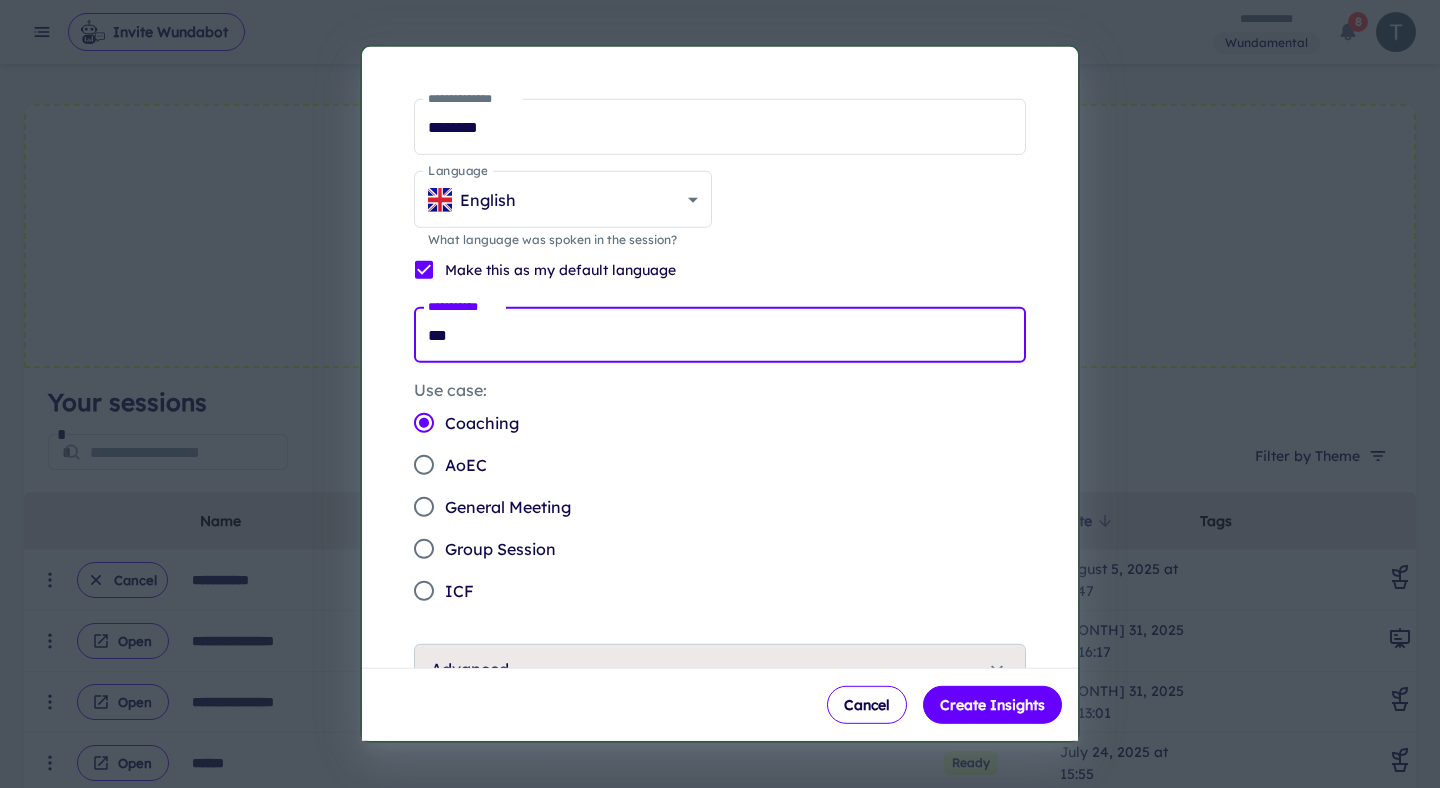 scroll, scrollTop: 140, scrollLeft: 0, axis: vertical 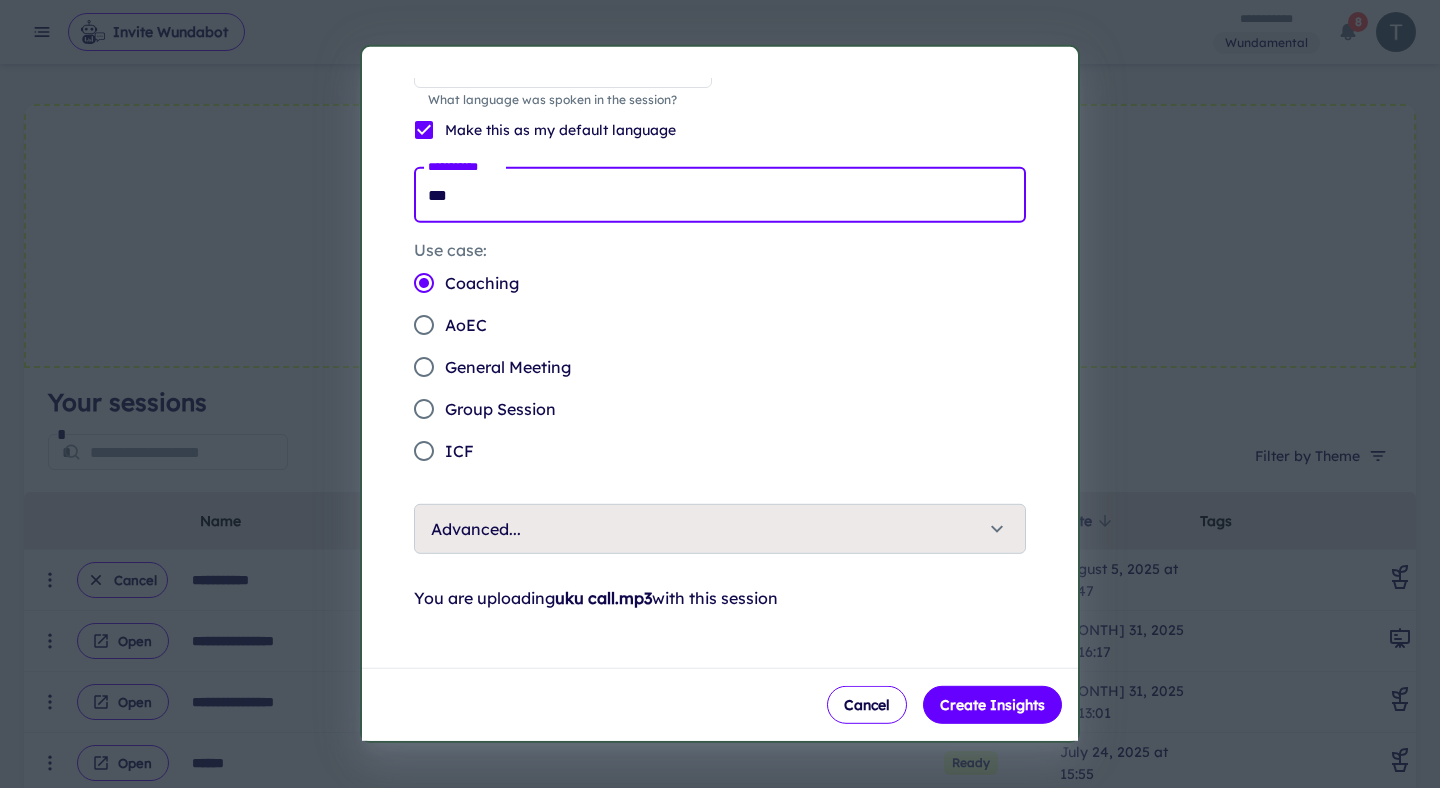 click on "Advanced..." at bounding box center [720, 529] 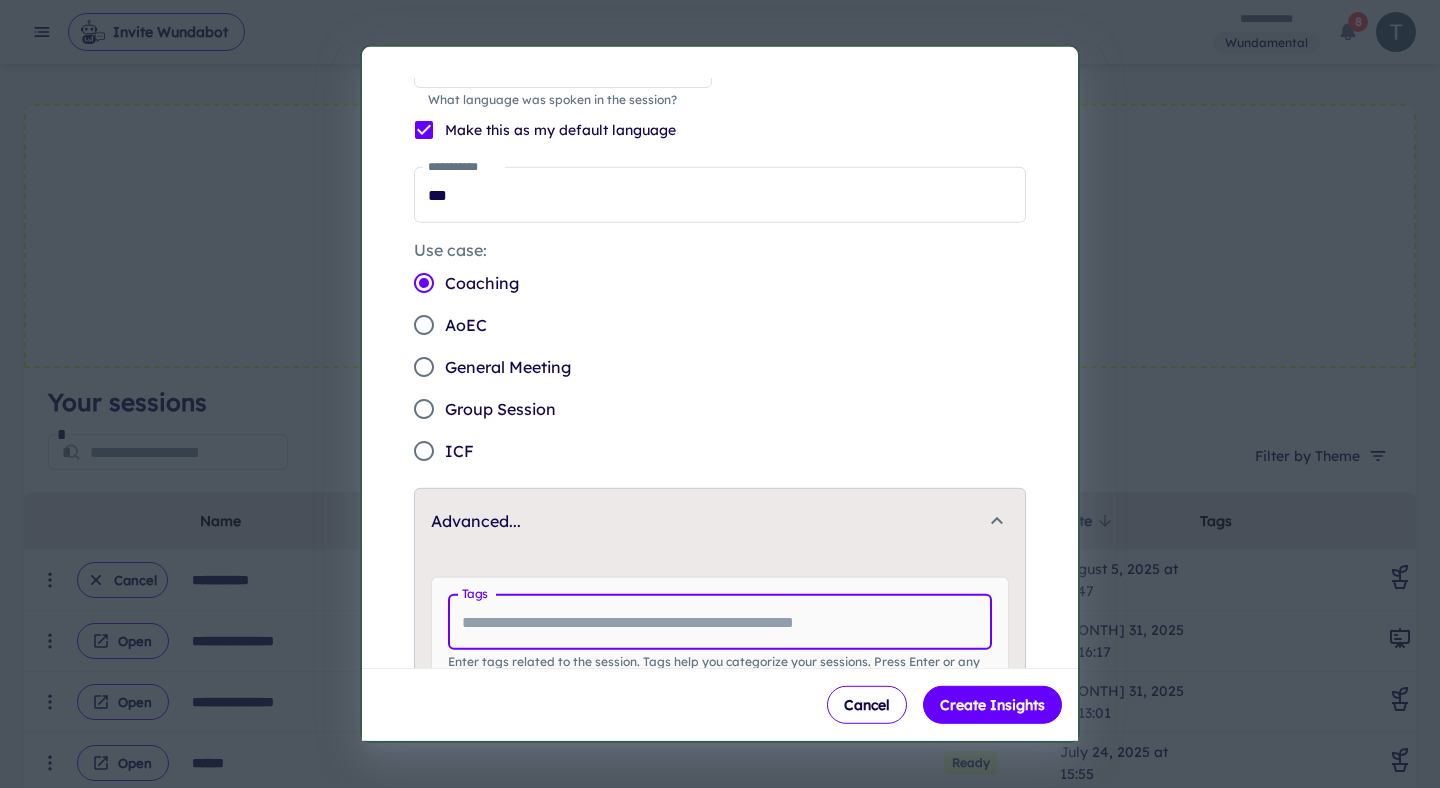 click on "Tags" at bounding box center (720, 622) 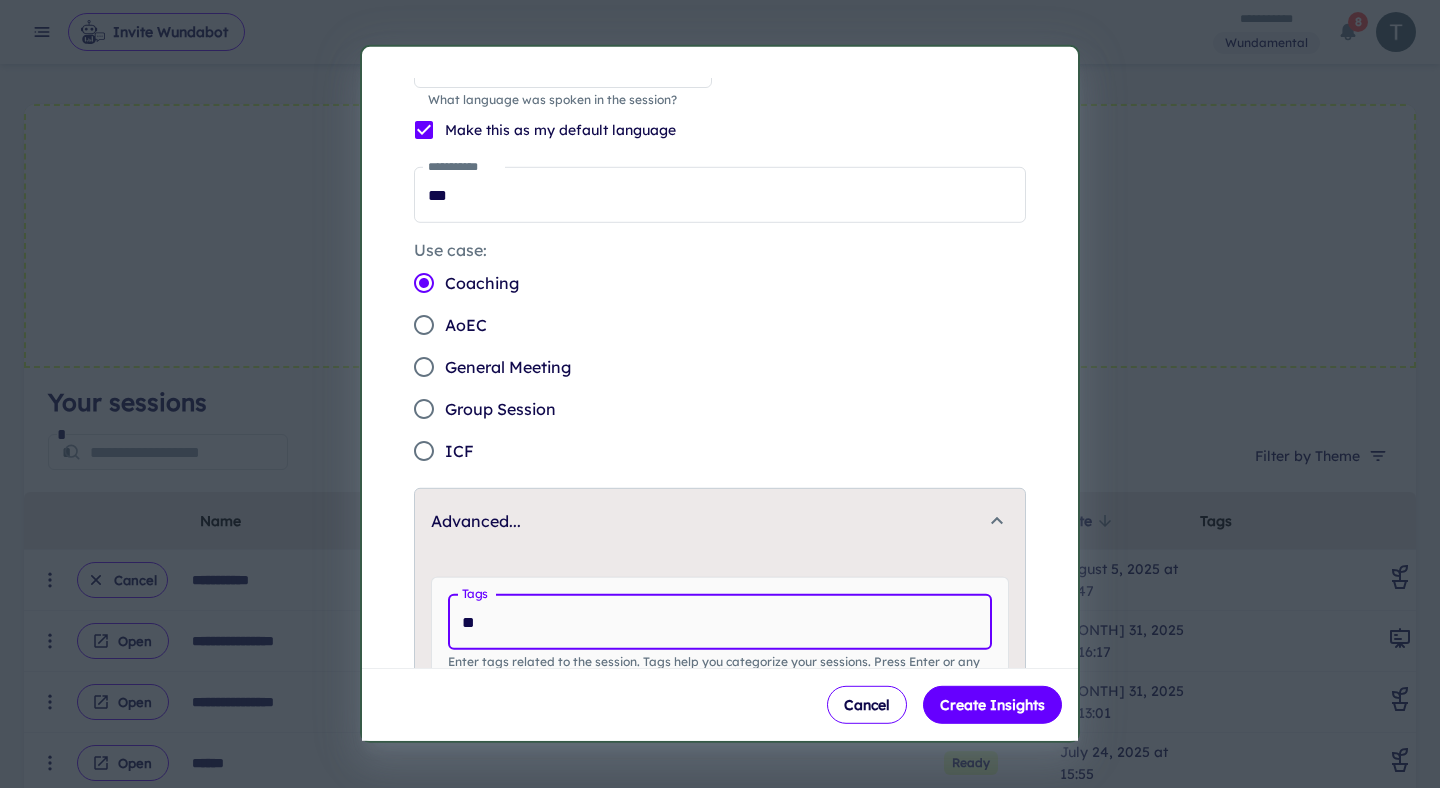 click on "**" at bounding box center (720, 622) 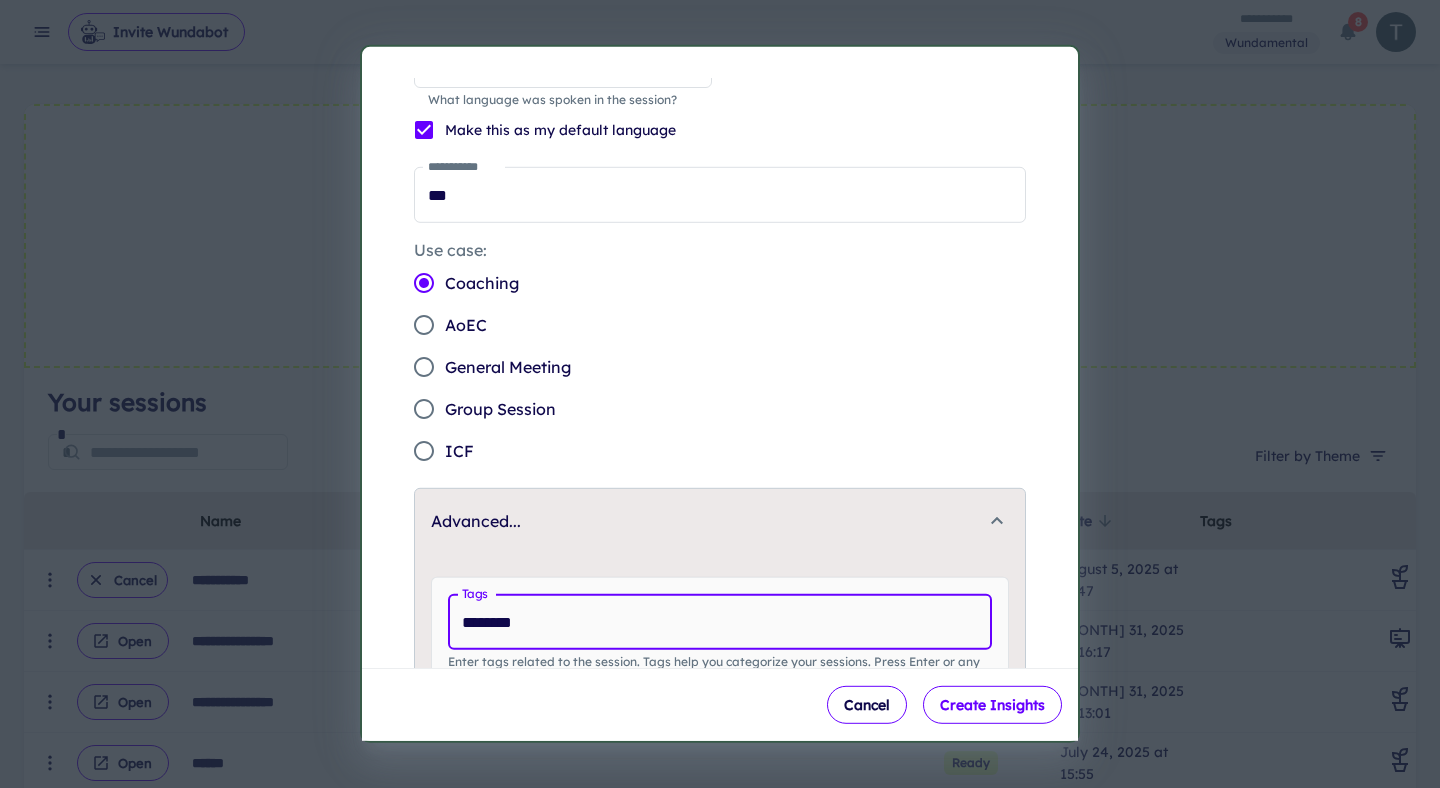 type on "********" 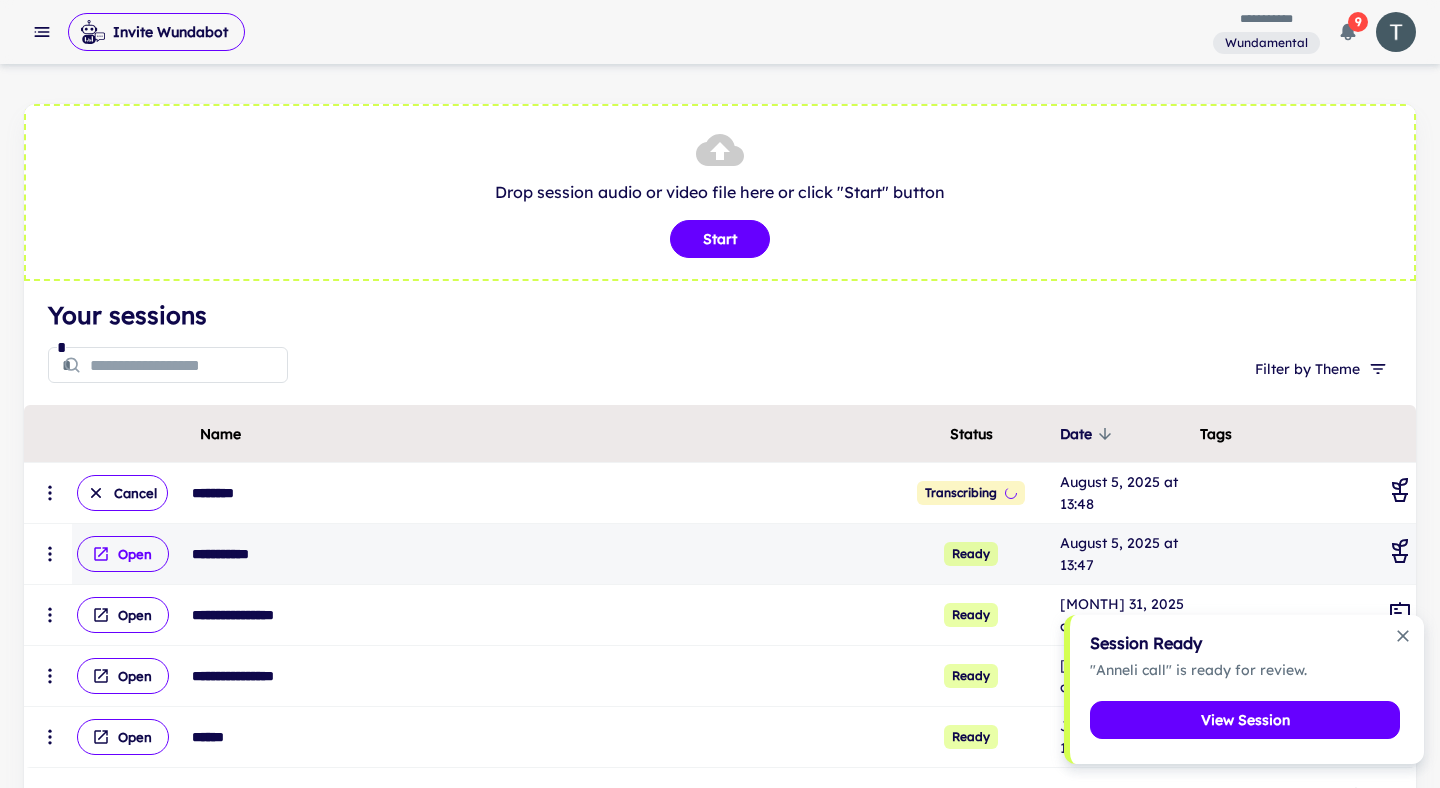 click on "Open" at bounding box center [123, 554] 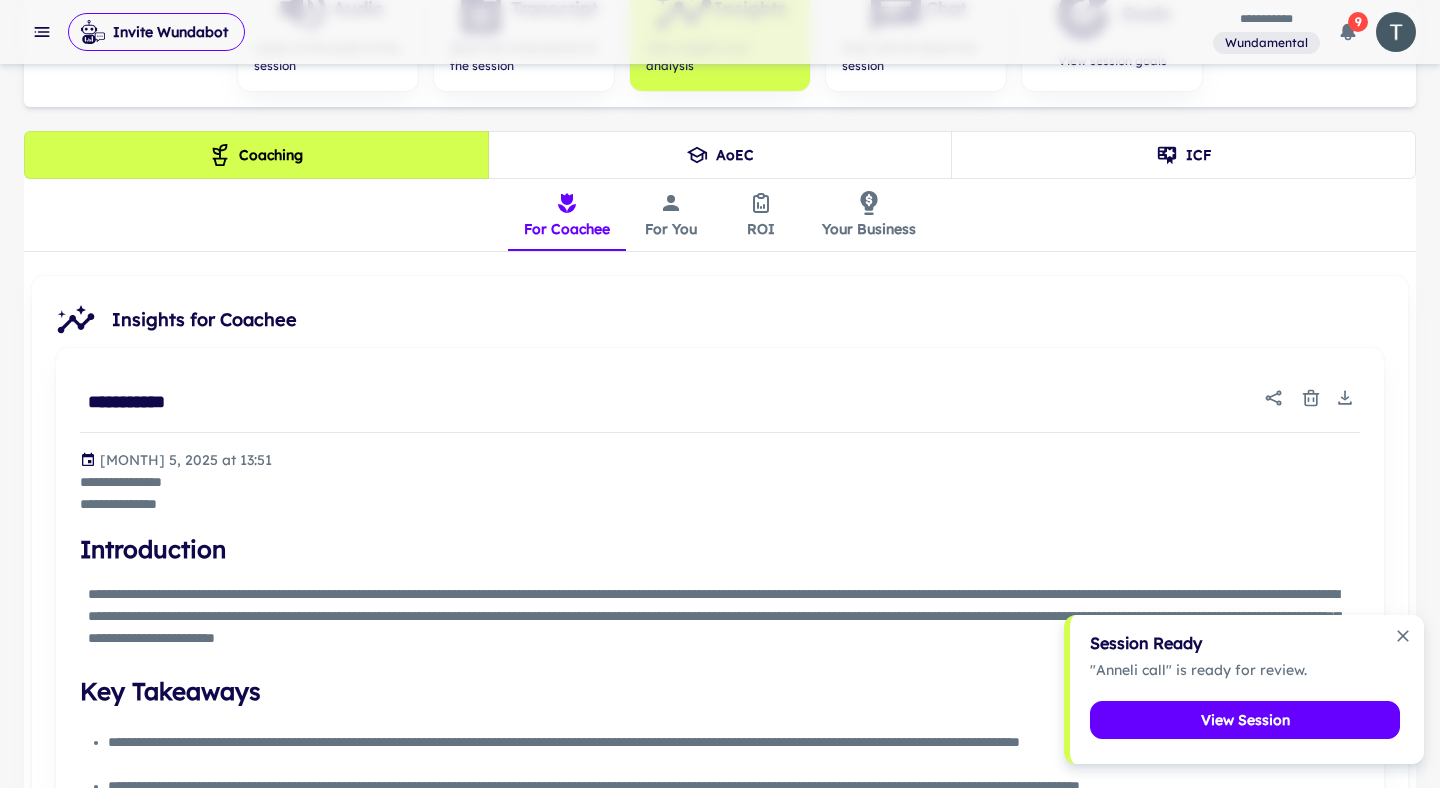 scroll, scrollTop: 412, scrollLeft: 0, axis: vertical 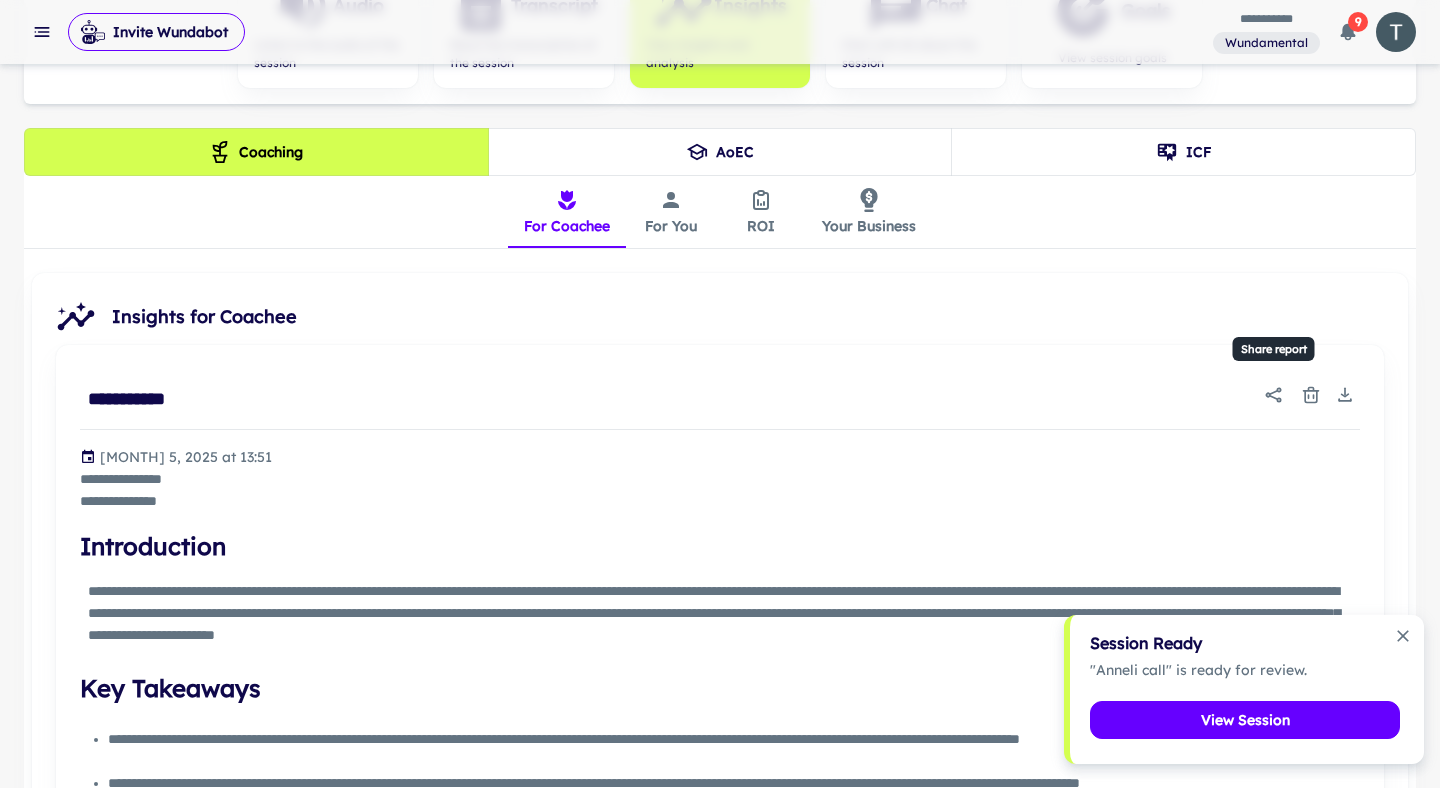 click at bounding box center [1274, 395] 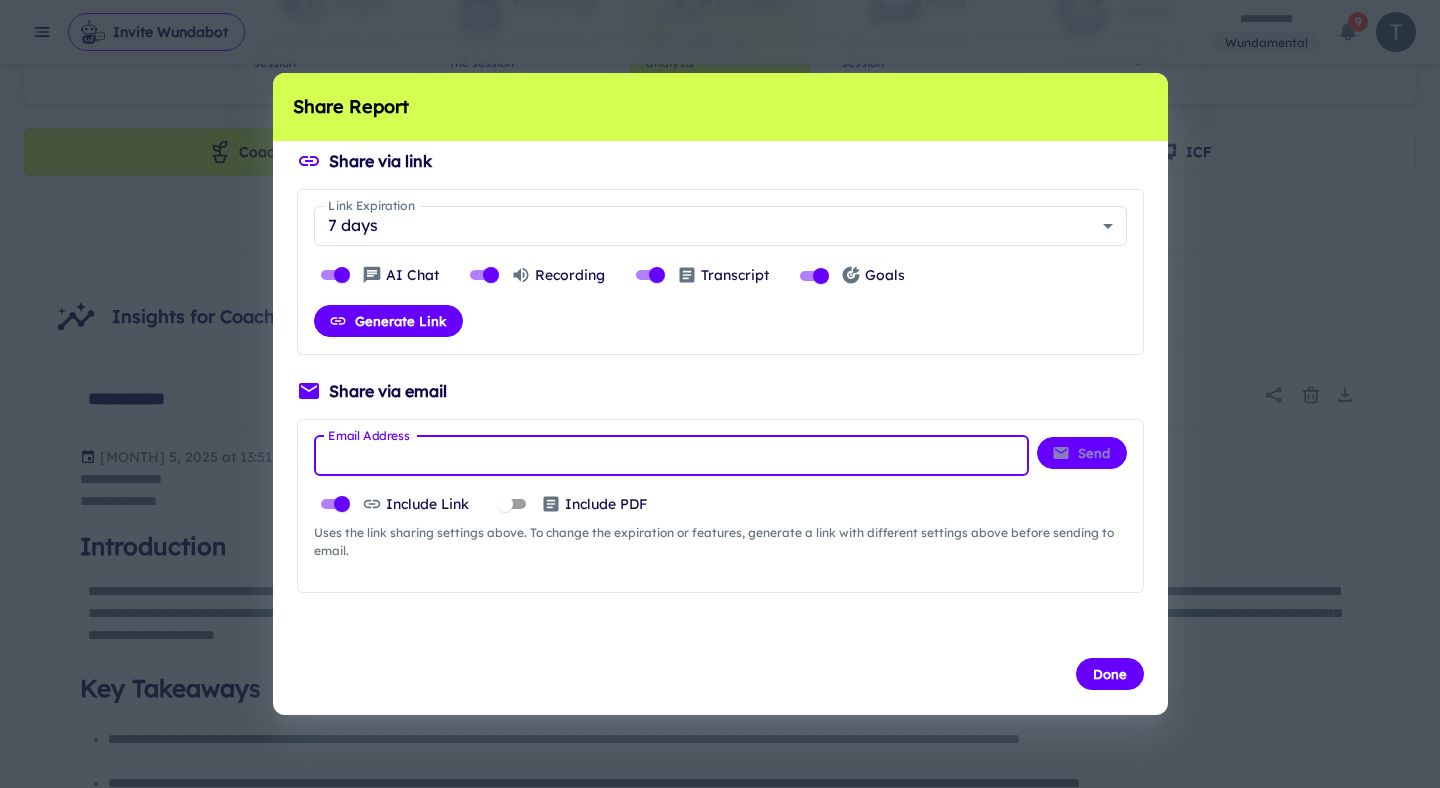 paste on "**********" 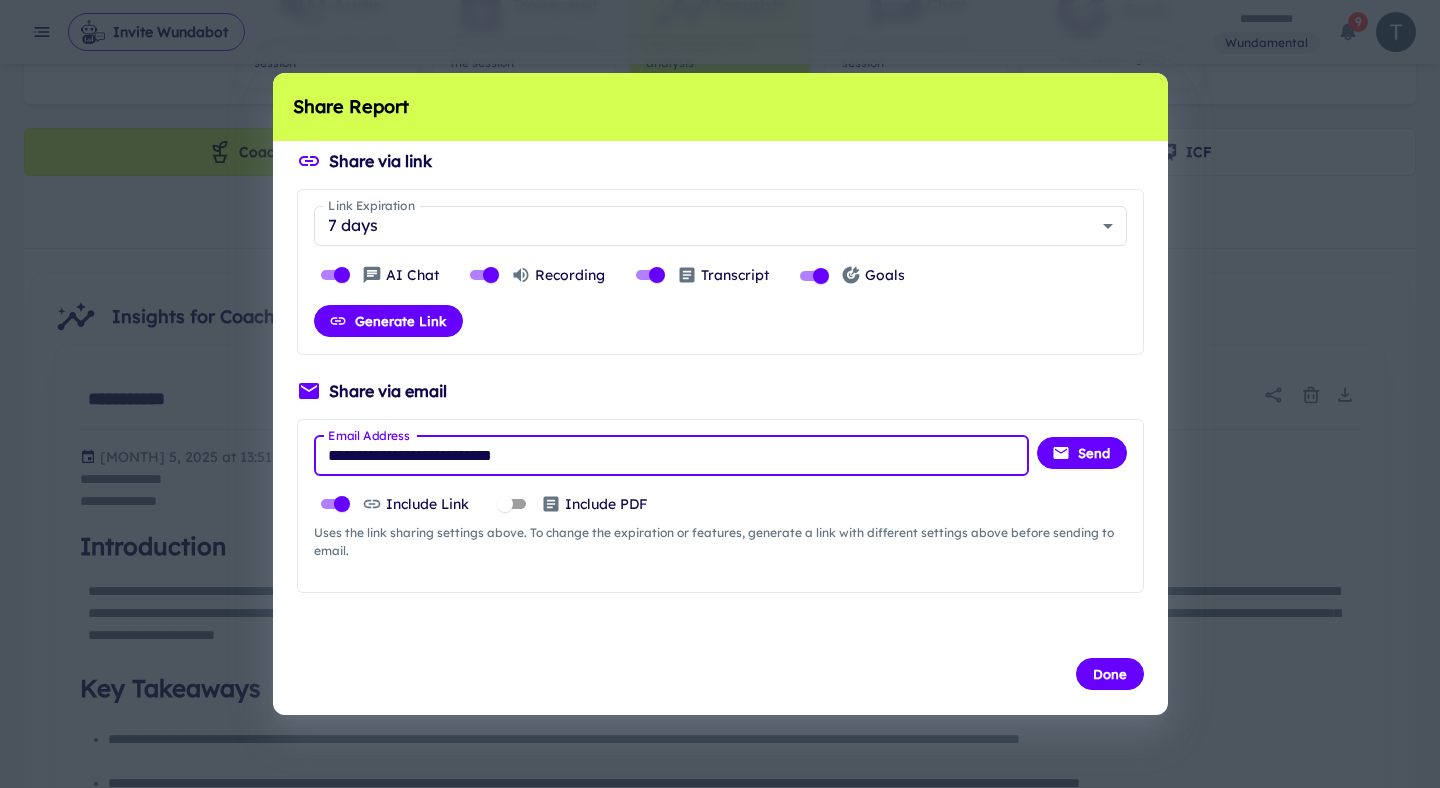 type on "**********" 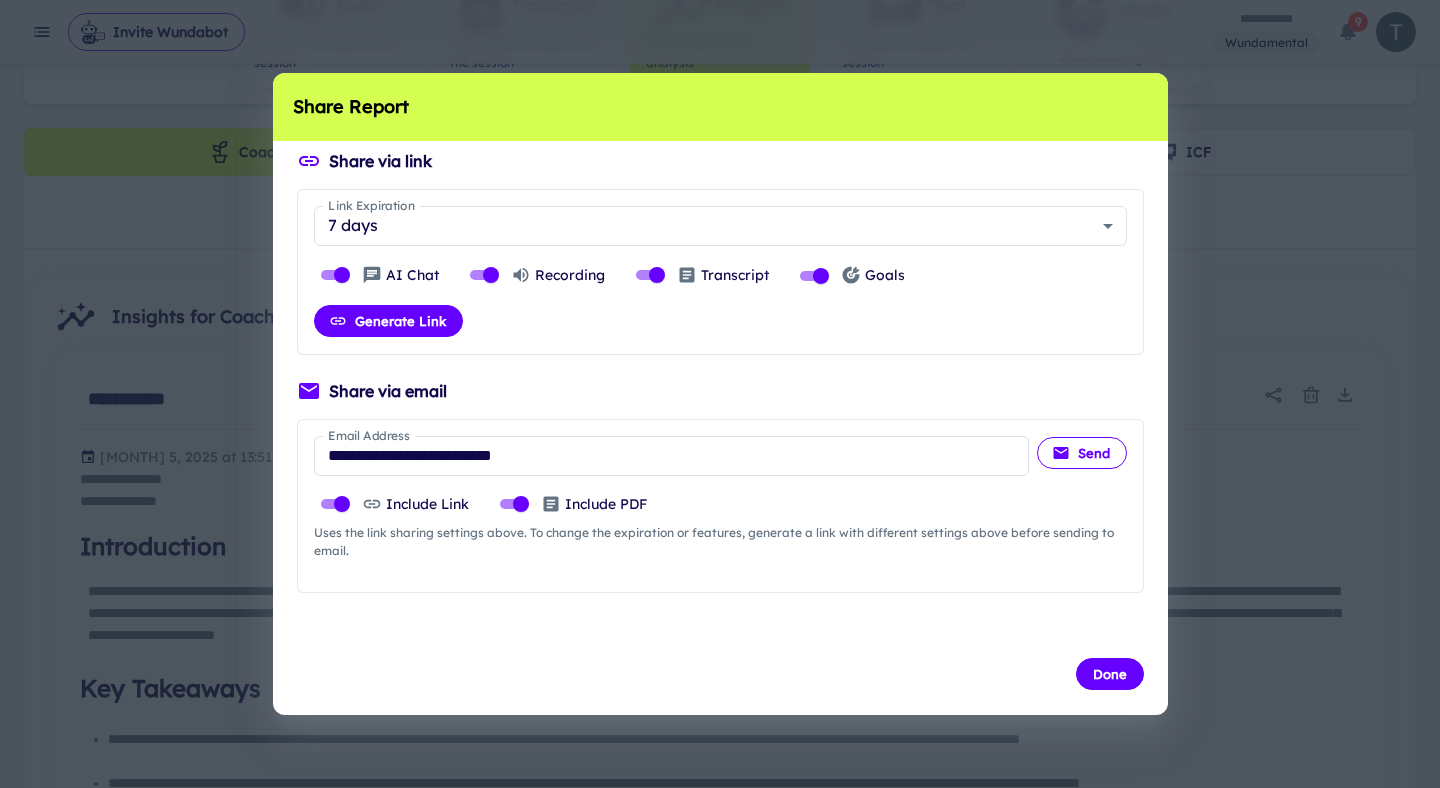 click on "Send" at bounding box center (1082, 453) 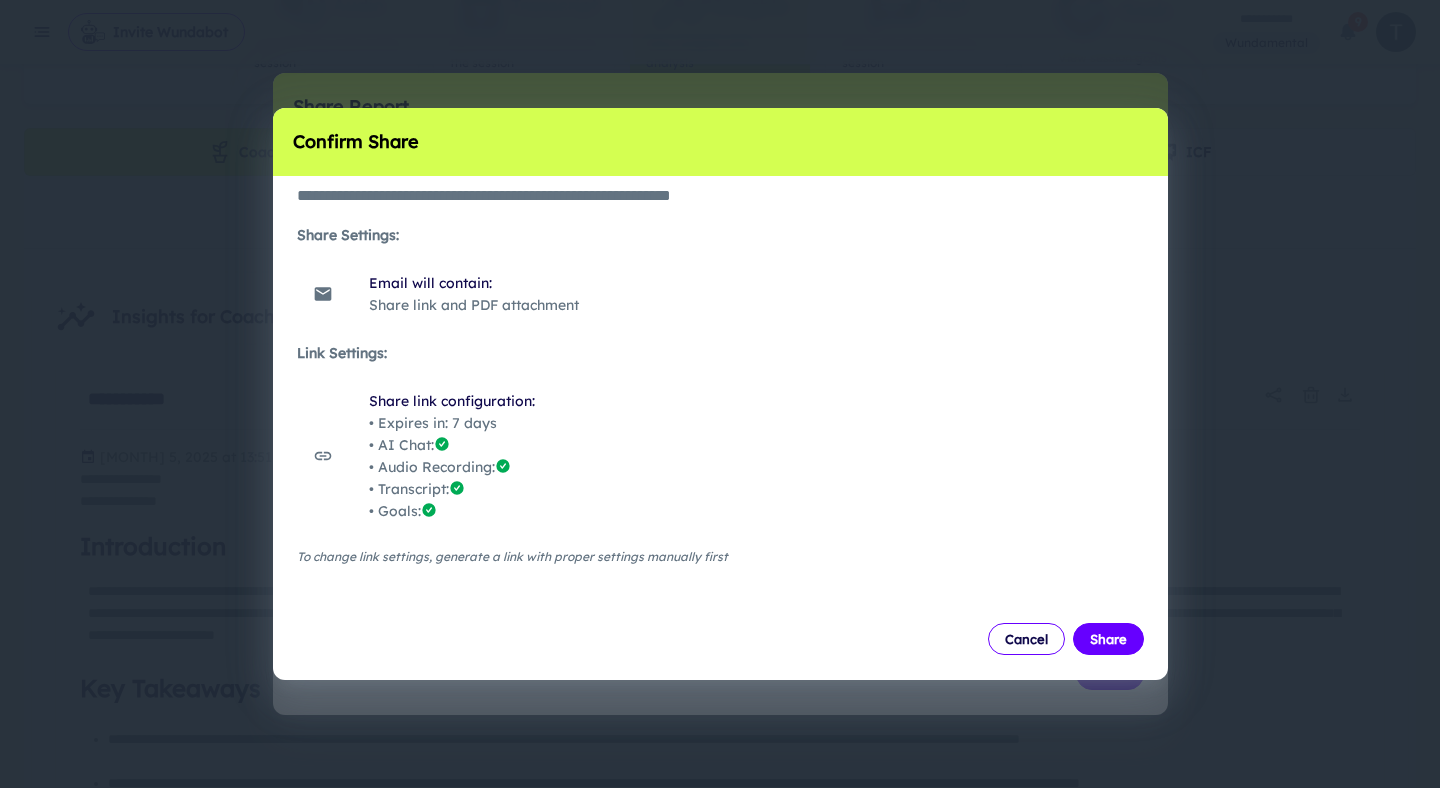 click on "Share" at bounding box center (1108, 639) 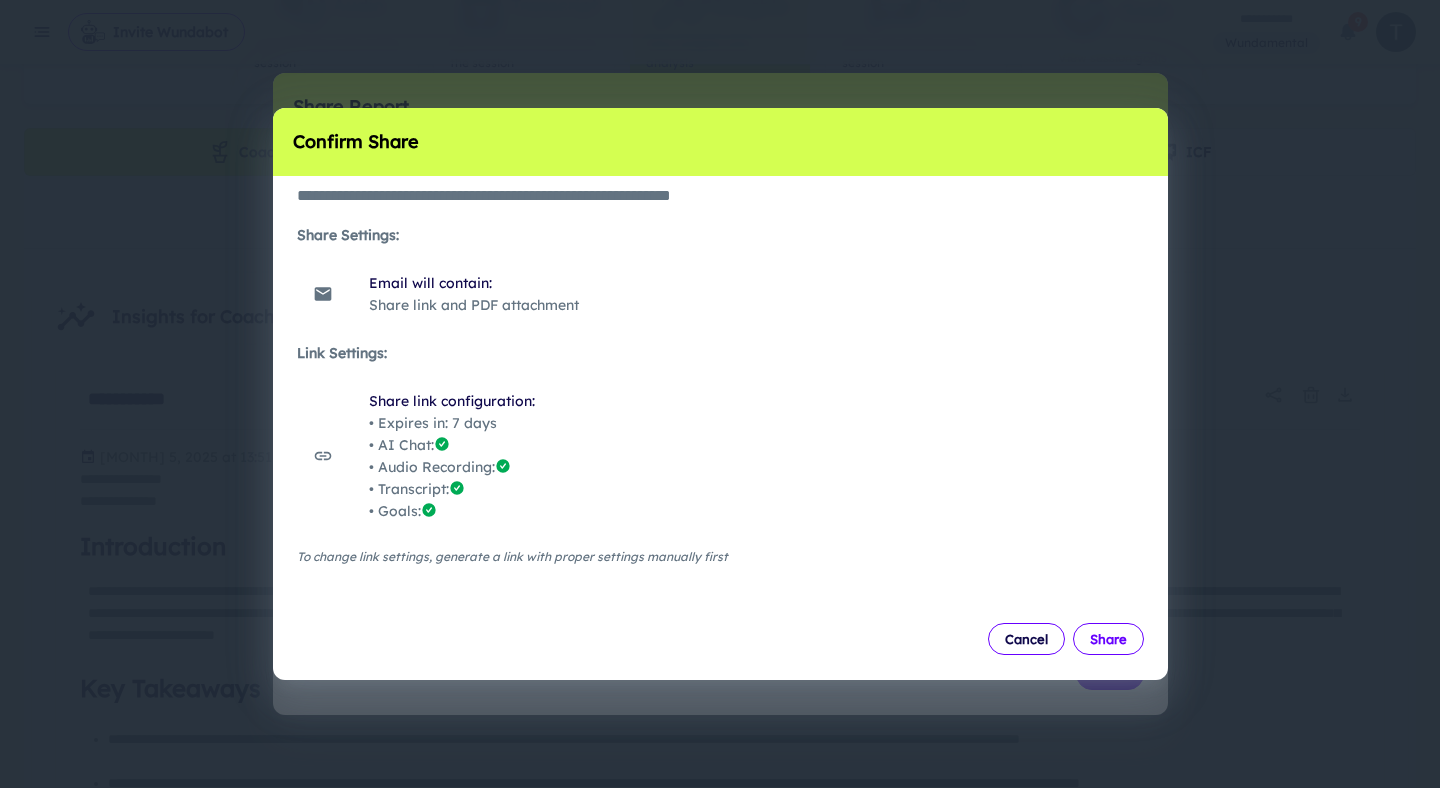 click on "Share" at bounding box center [1108, 639] 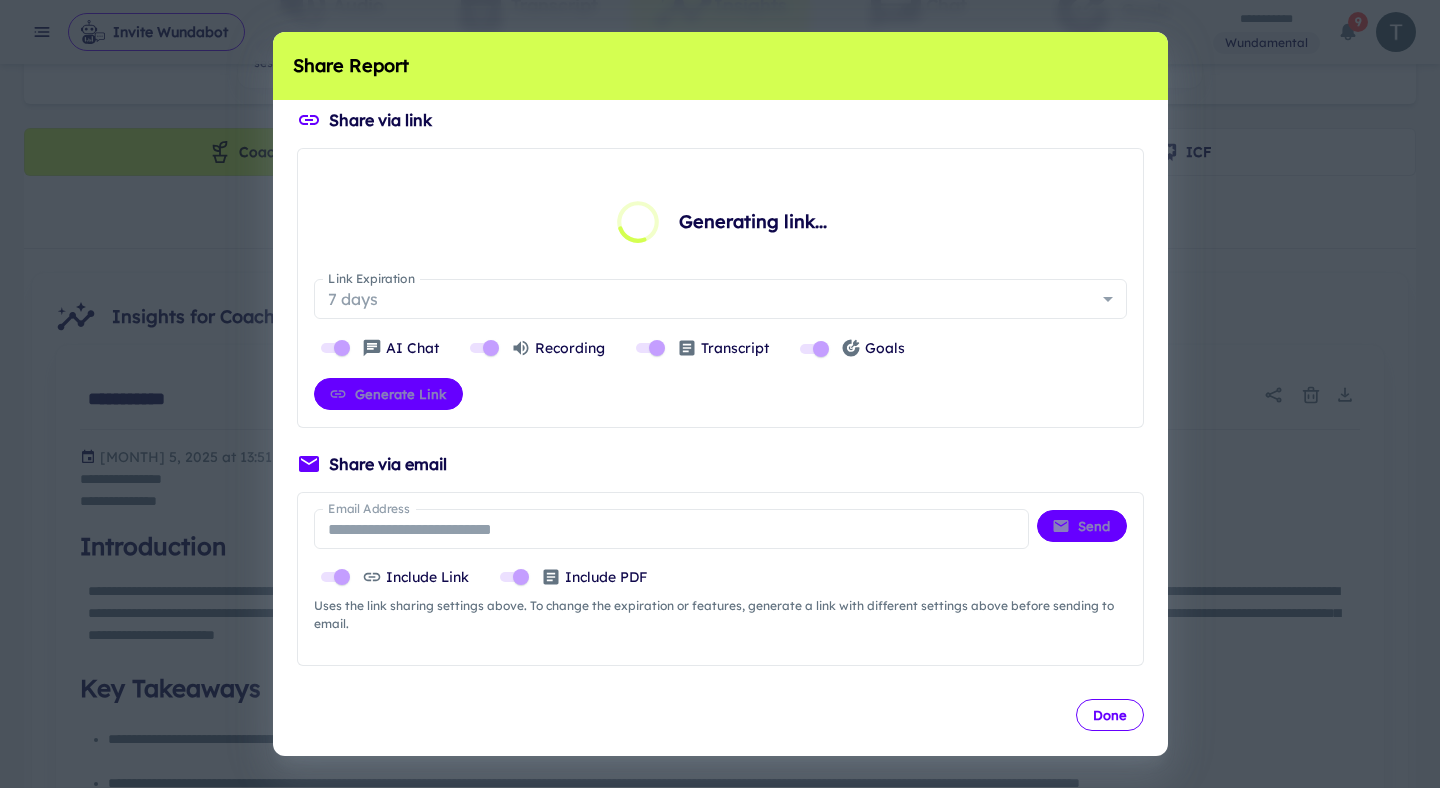 click on "Done" at bounding box center (1110, 715) 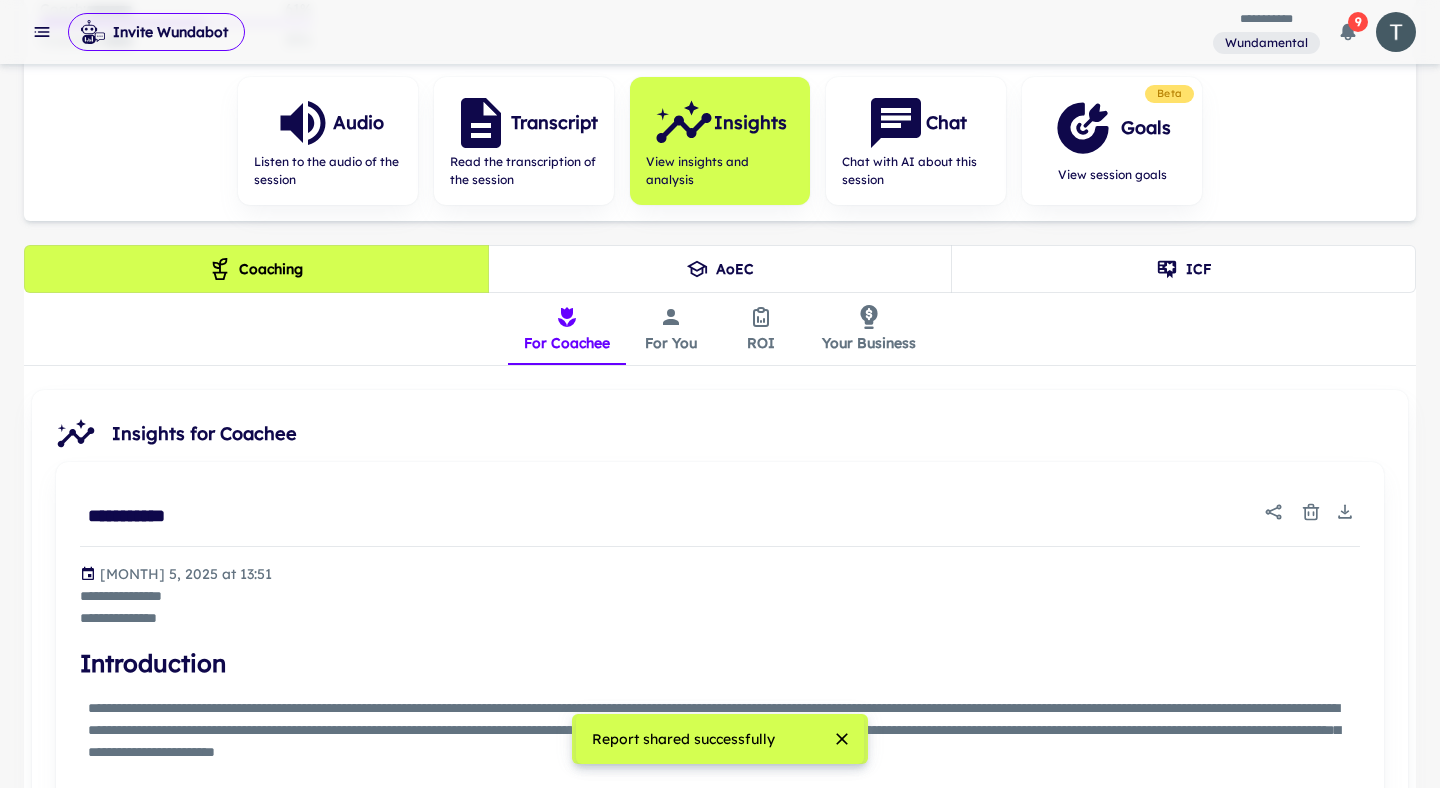 scroll, scrollTop: 0, scrollLeft: 0, axis: both 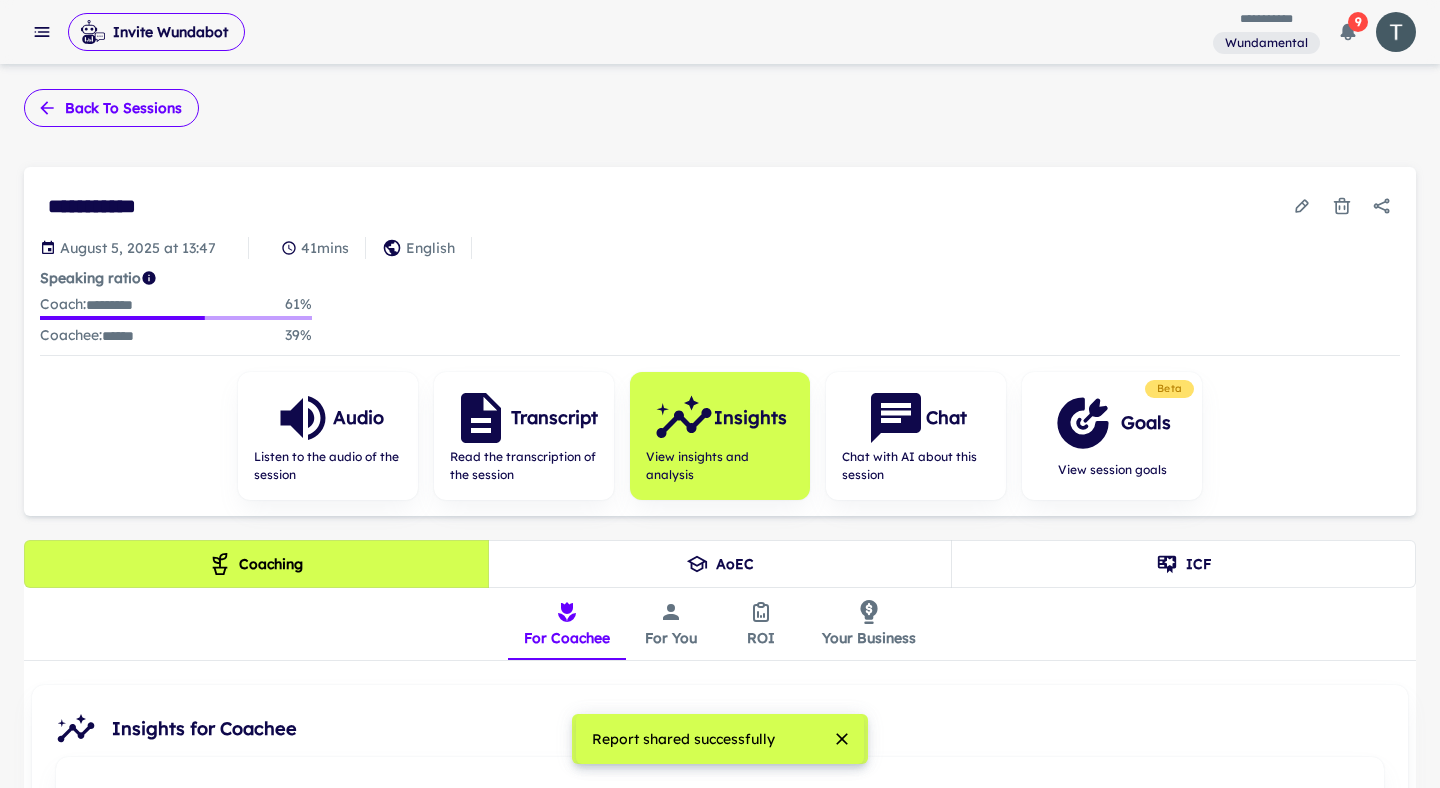 click on "Back to sessions" at bounding box center [111, 108] 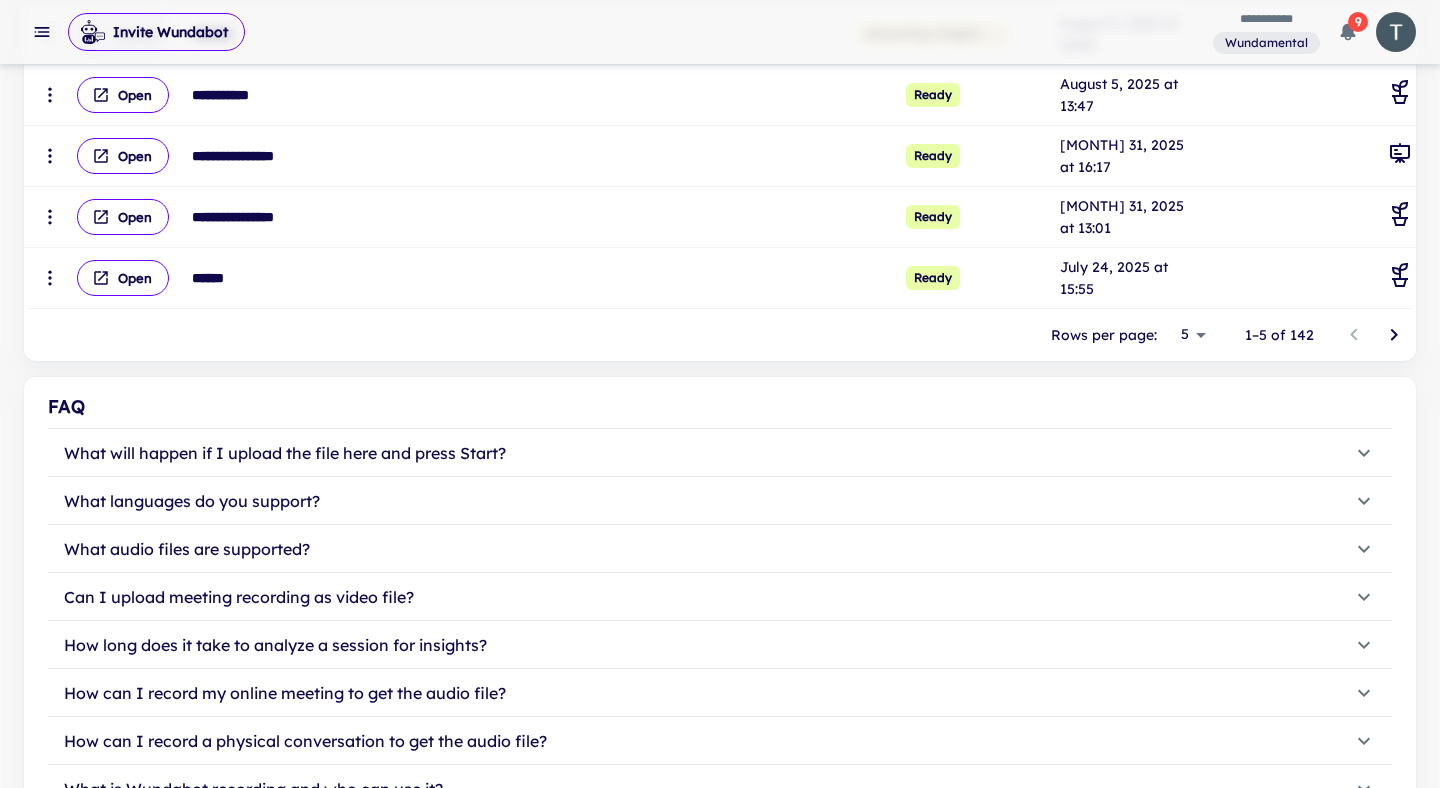 scroll, scrollTop: 260, scrollLeft: 0, axis: vertical 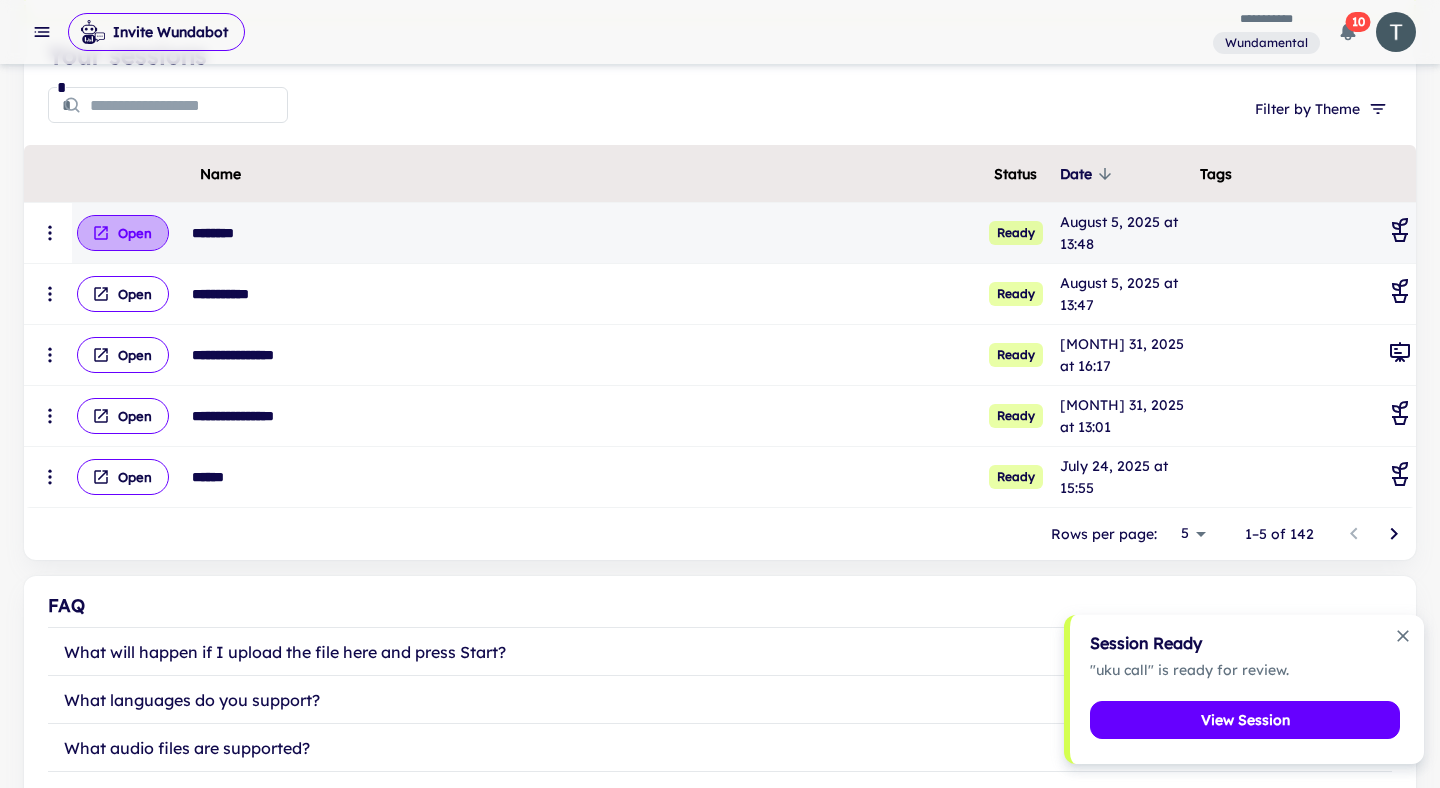 click on "Open" at bounding box center (123, 233) 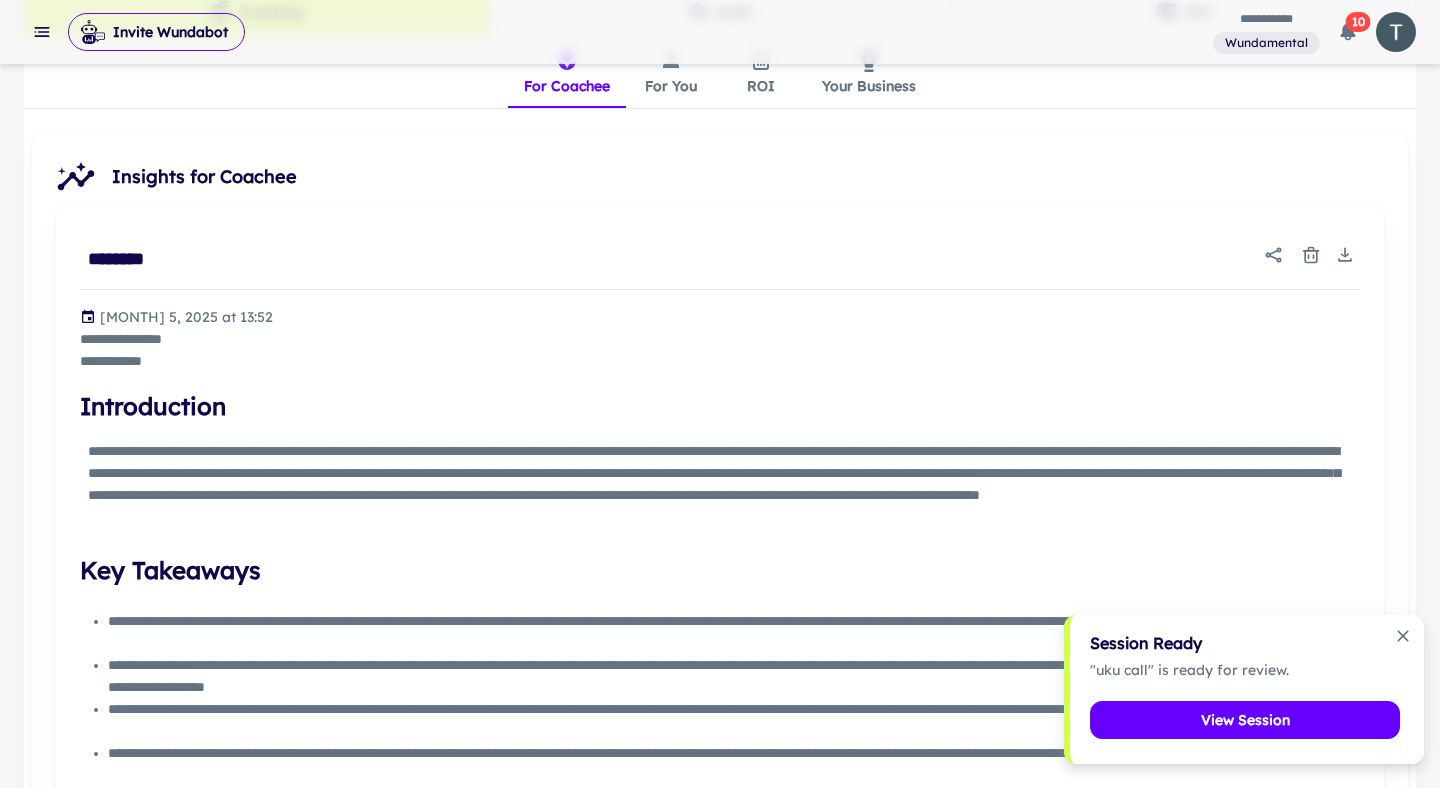 scroll, scrollTop: 162, scrollLeft: 0, axis: vertical 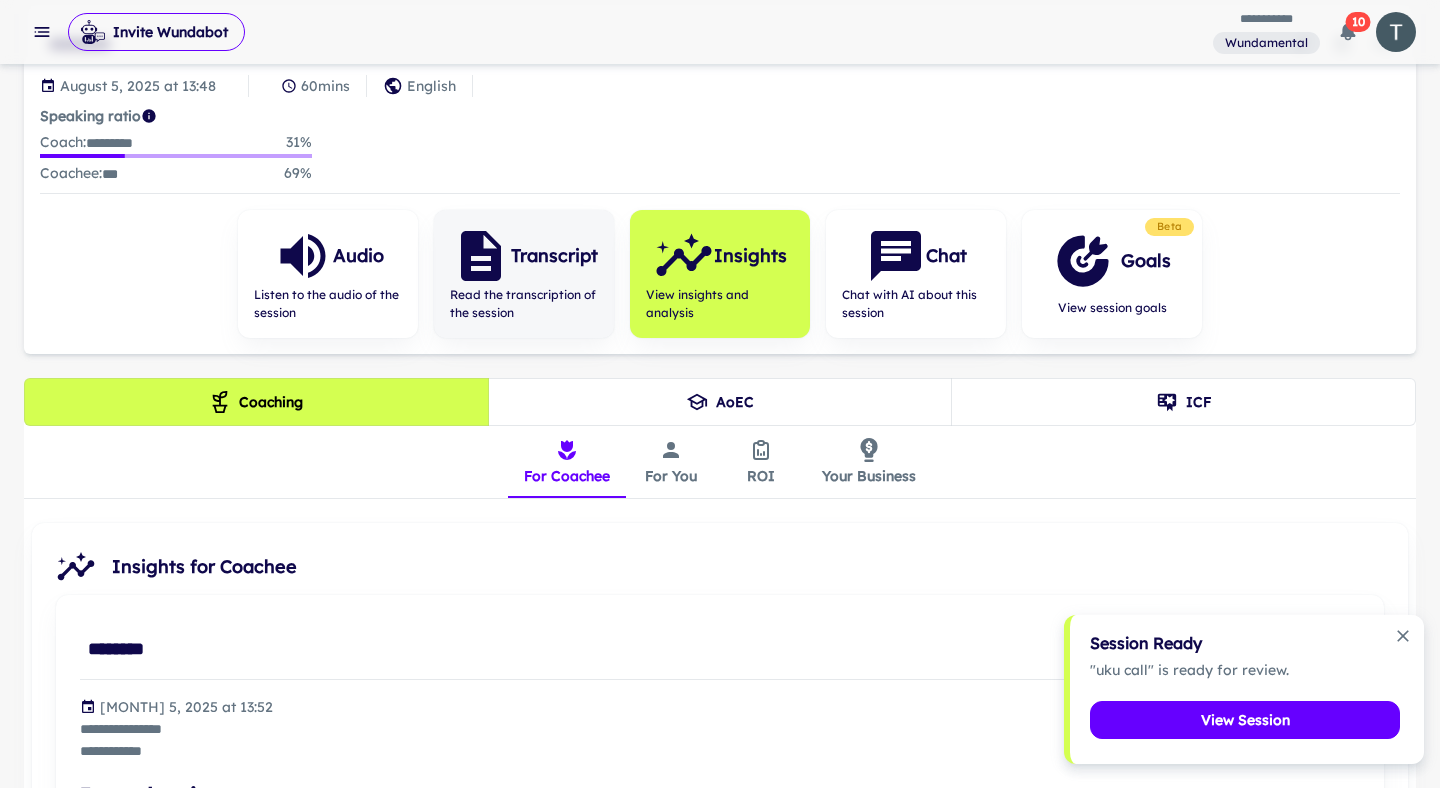 click on "Read the transcription of the session" at bounding box center [524, 304] 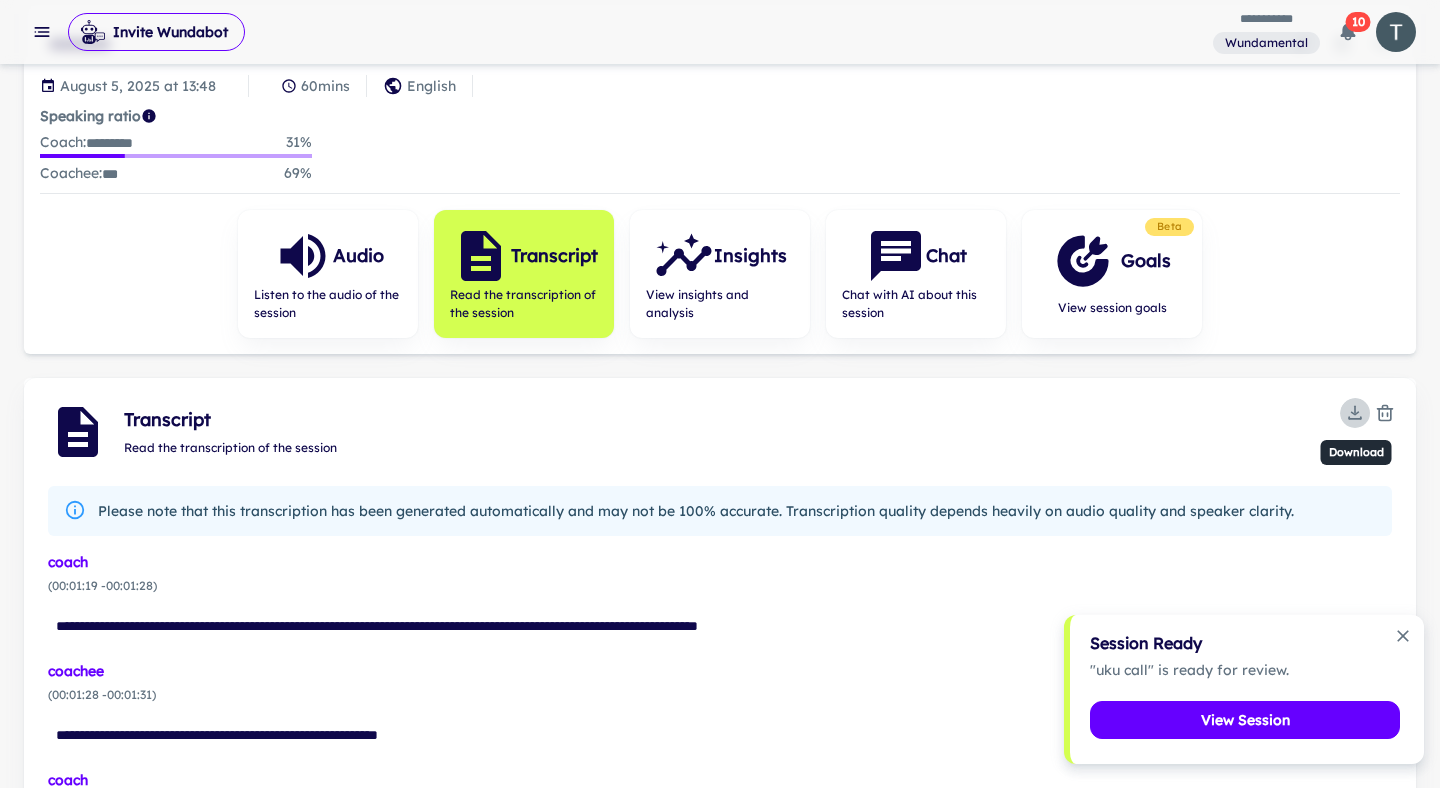 click 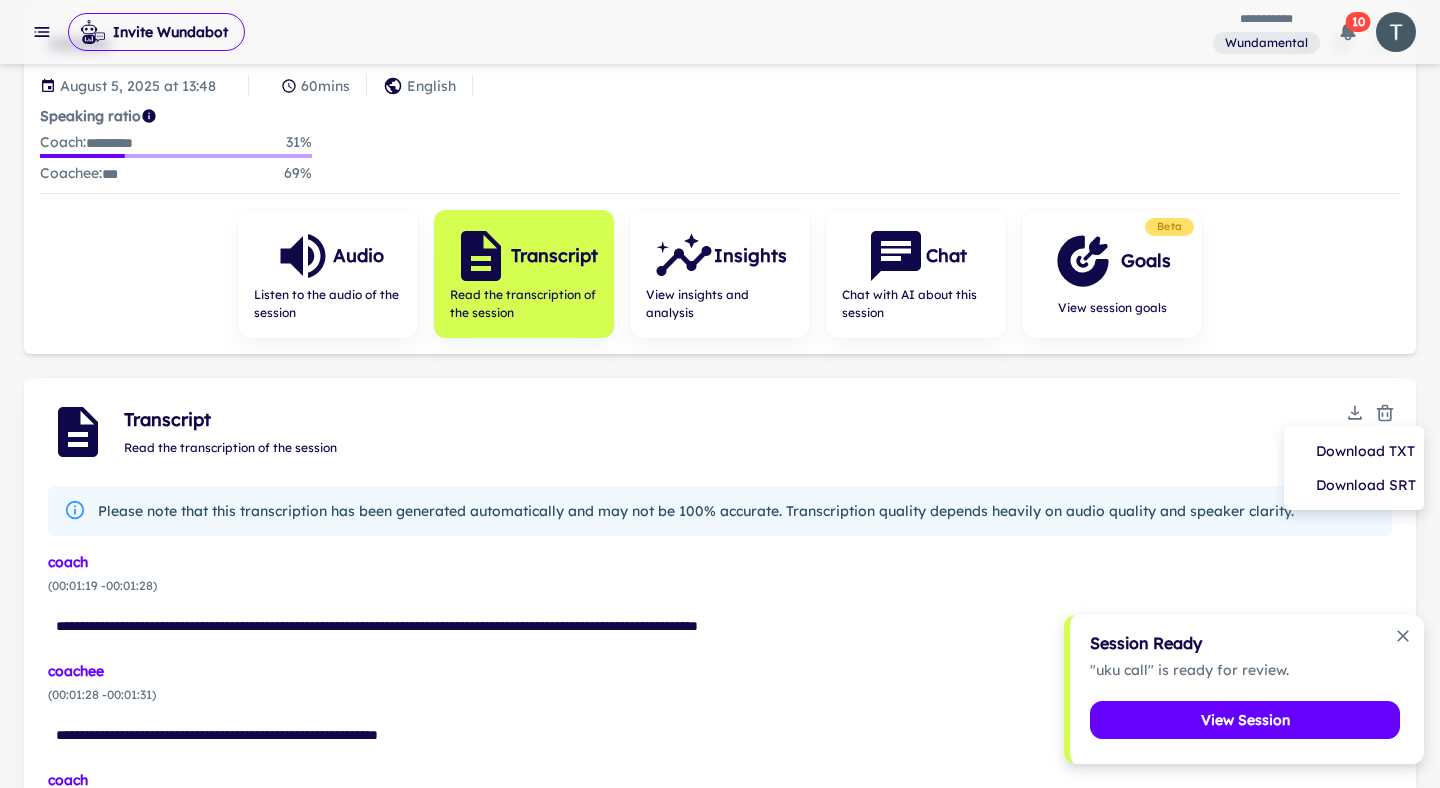 click on "Download TXT" at bounding box center (1354, 451) 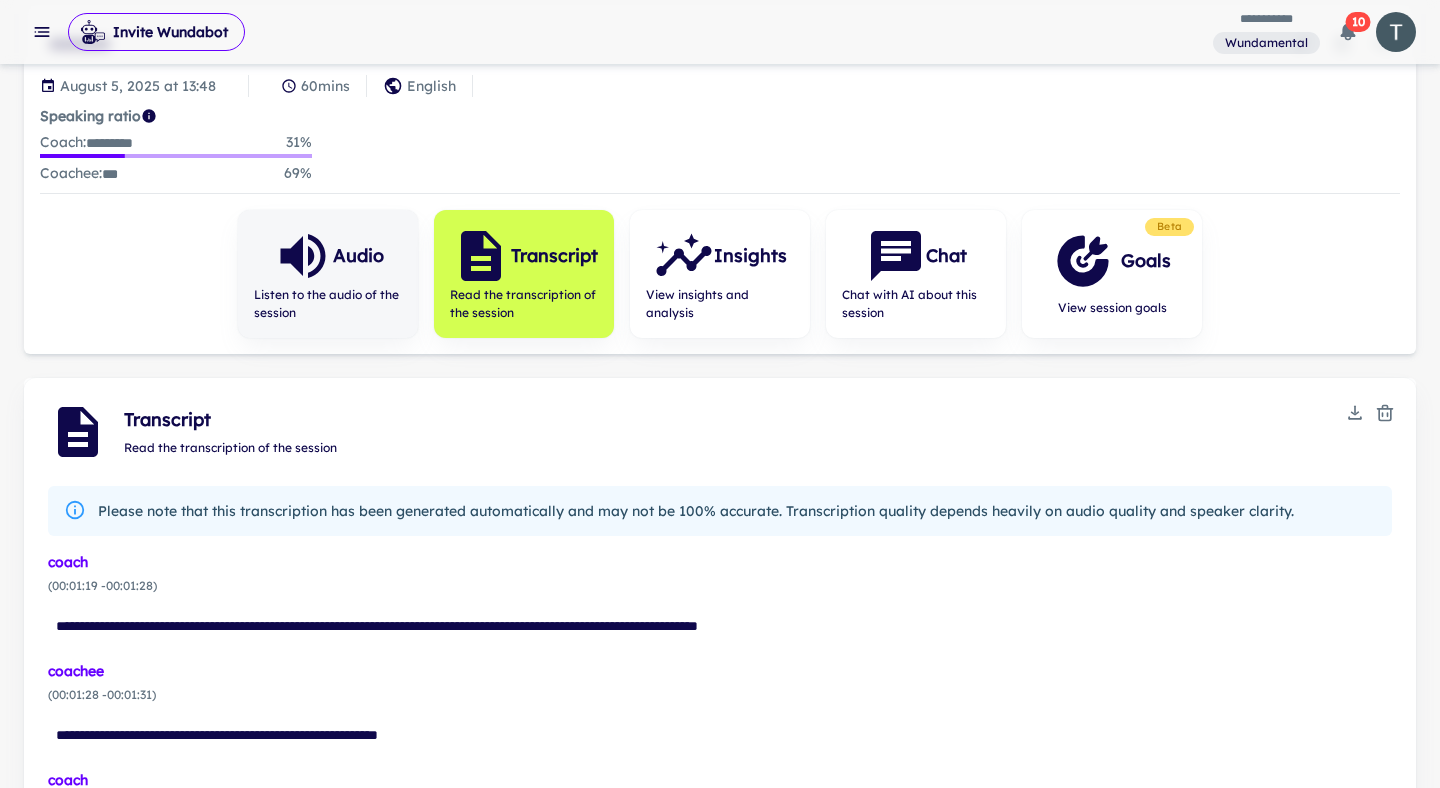 scroll, scrollTop: 0, scrollLeft: 0, axis: both 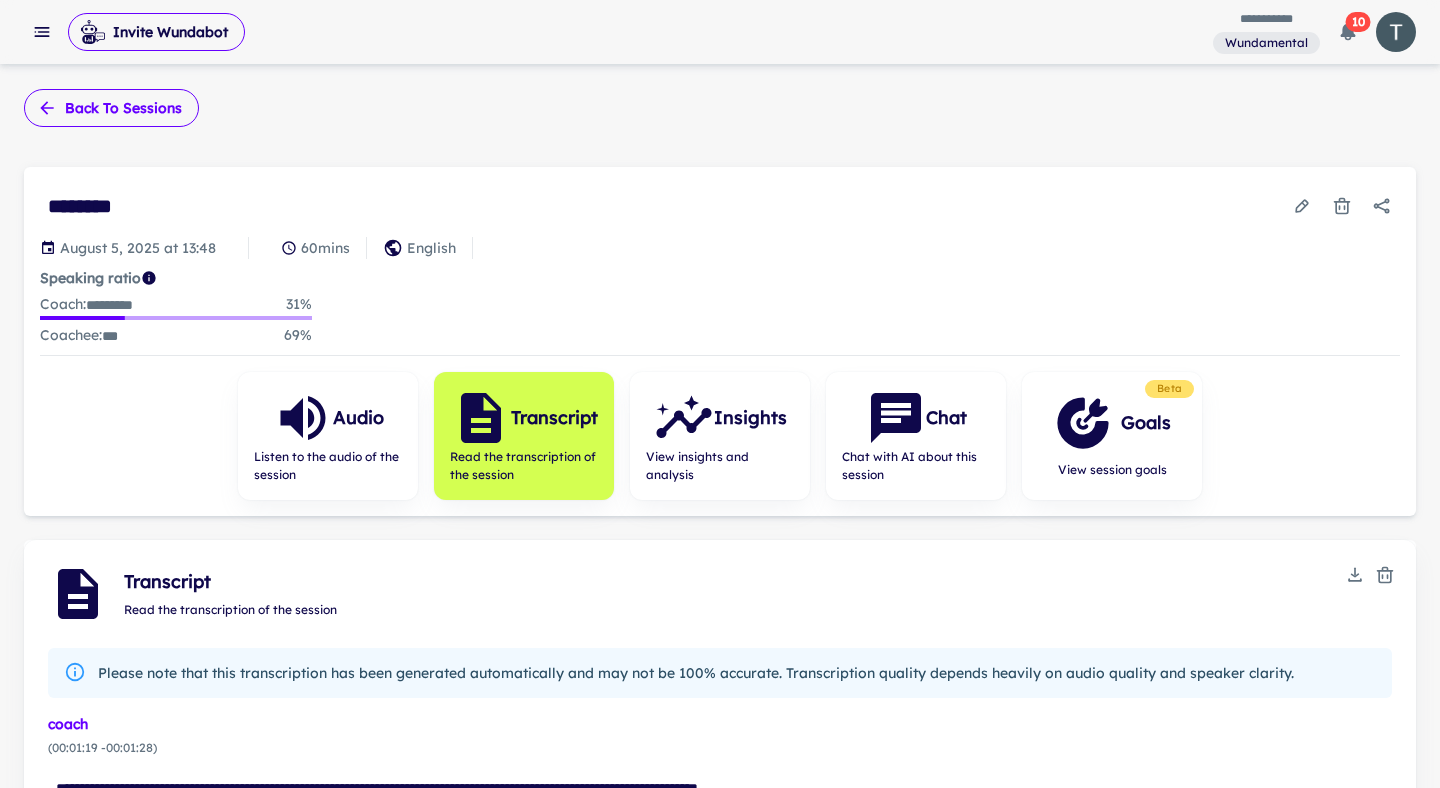 click on "Back to sessions" at bounding box center [111, 108] 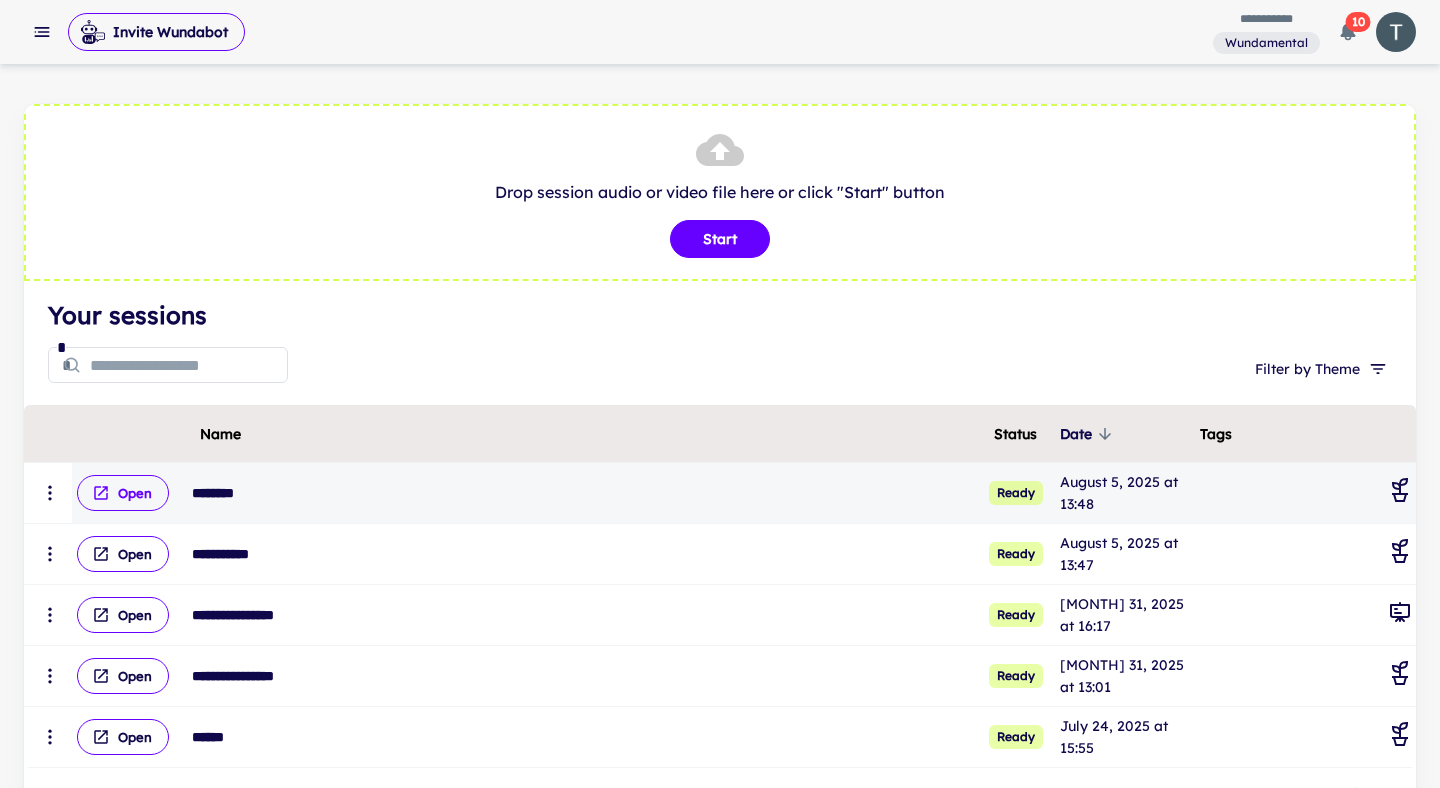 click on "Open" at bounding box center [123, 493] 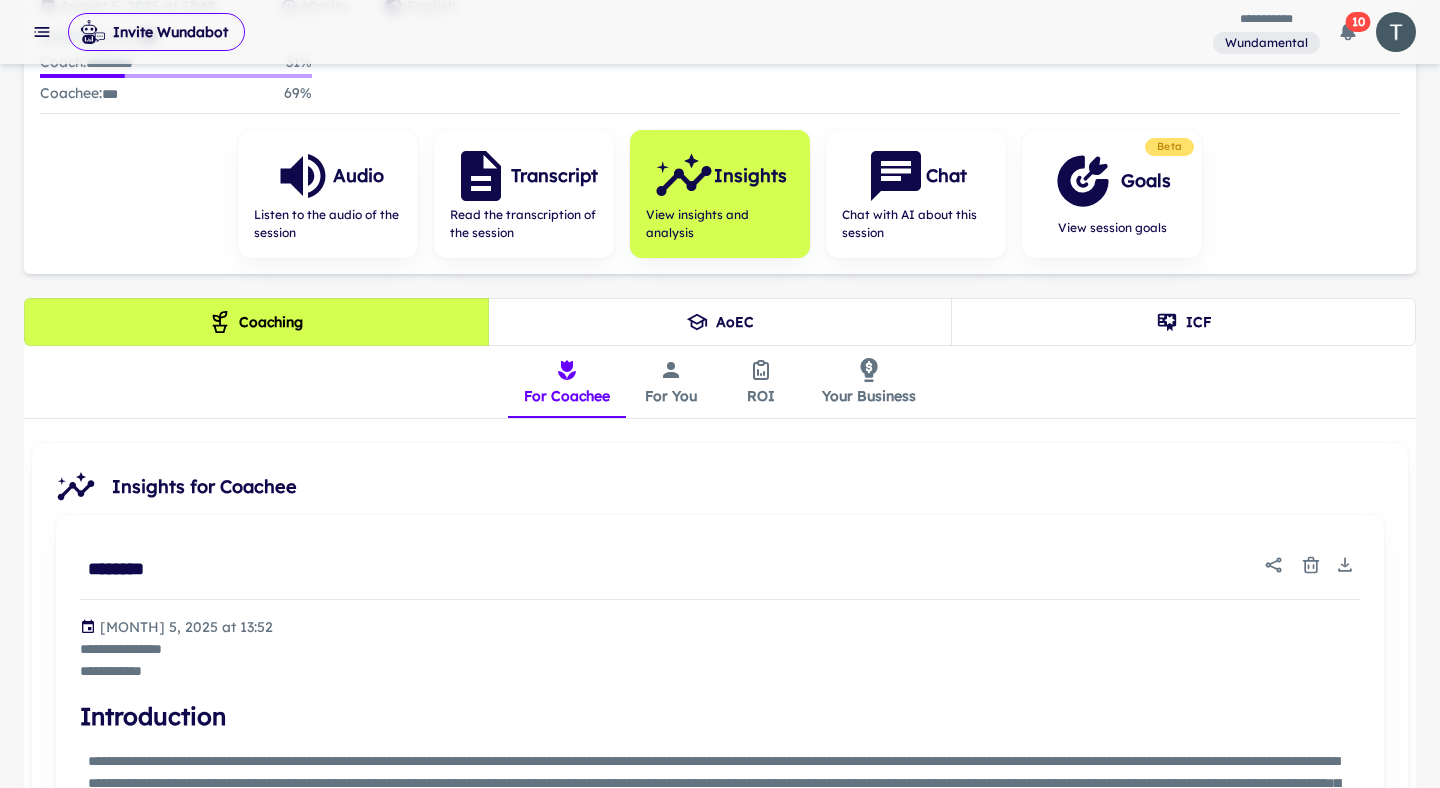 scroll, scrollTop: 375, scrollLeft: 0, axis: vertical 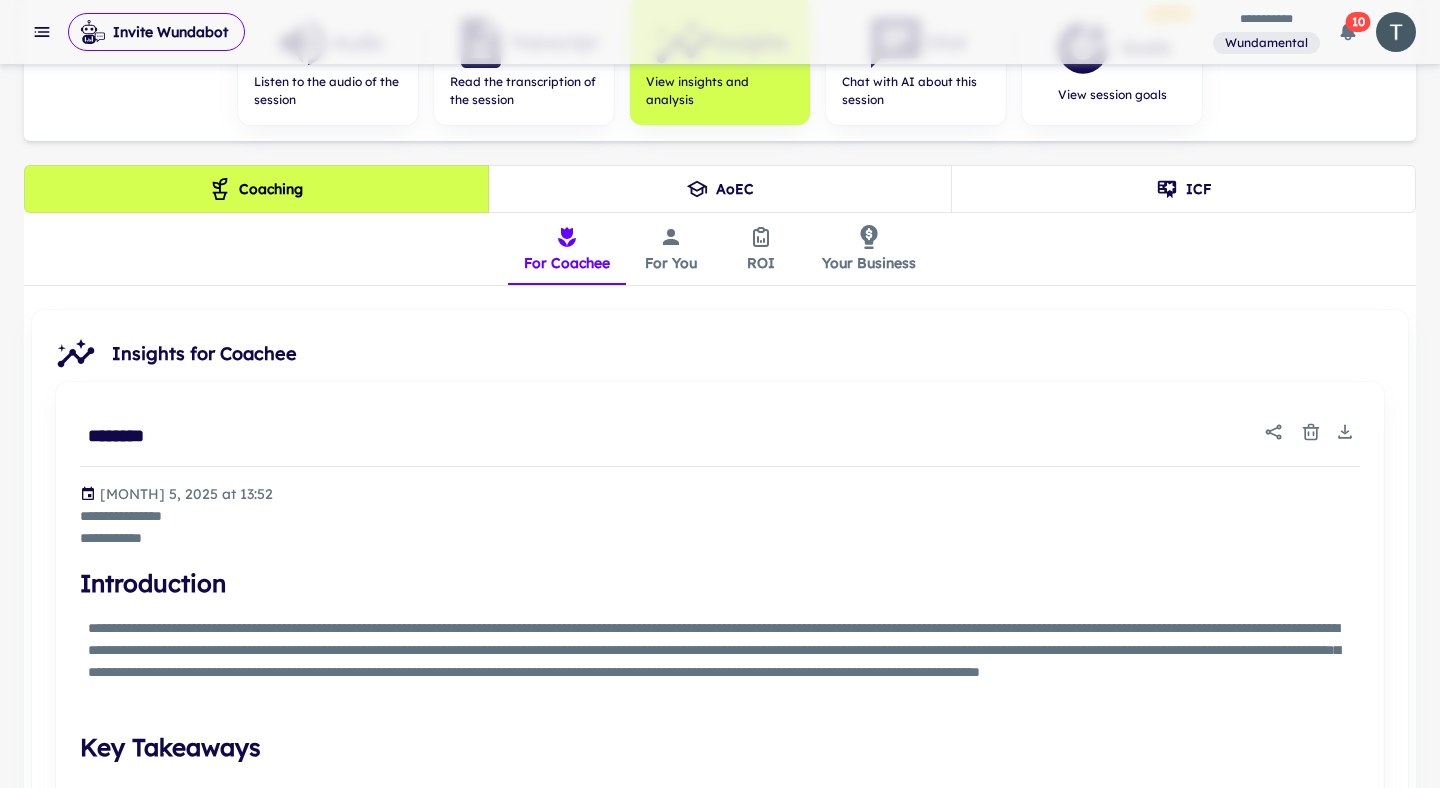 click 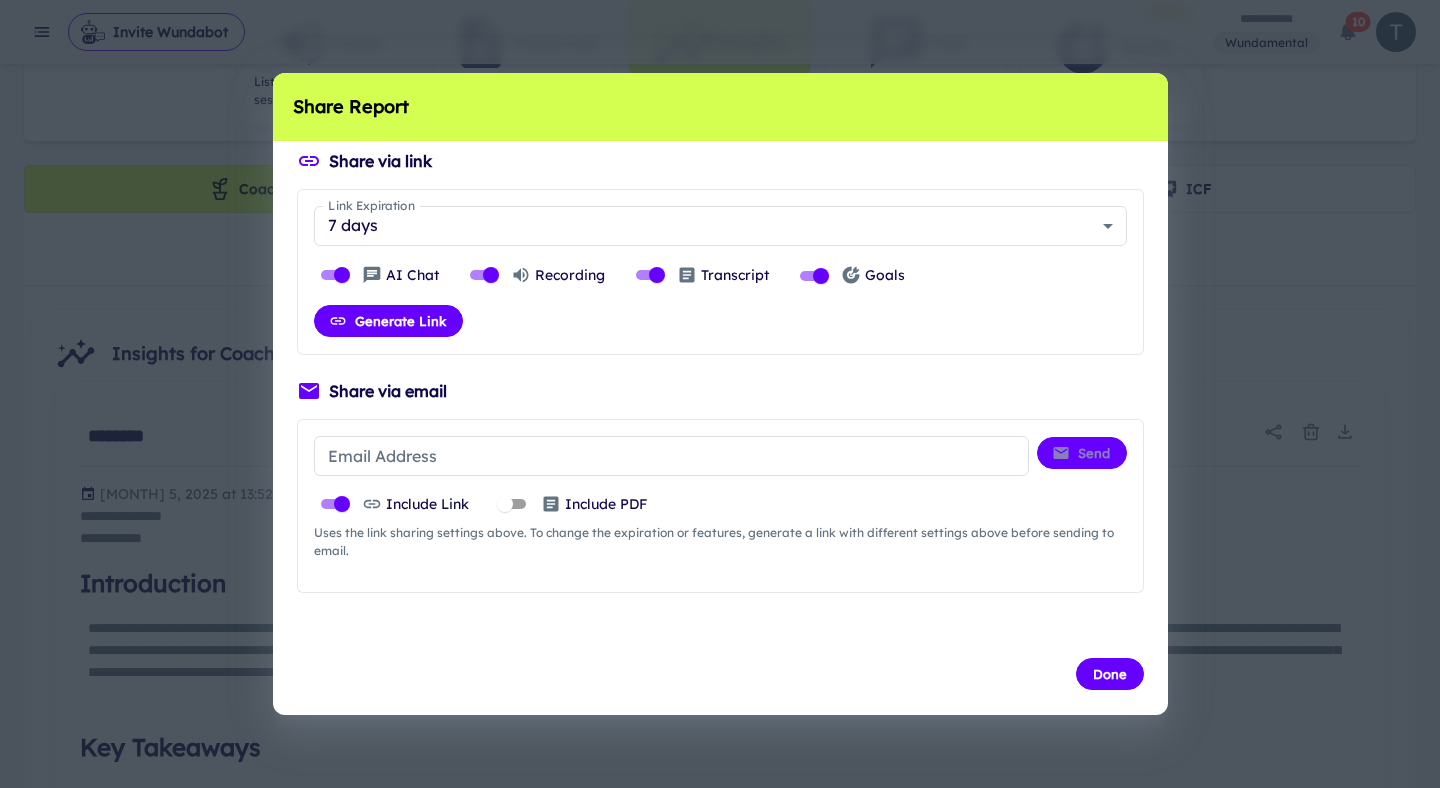 click on "Share via email" at bounding box center [720, 391] 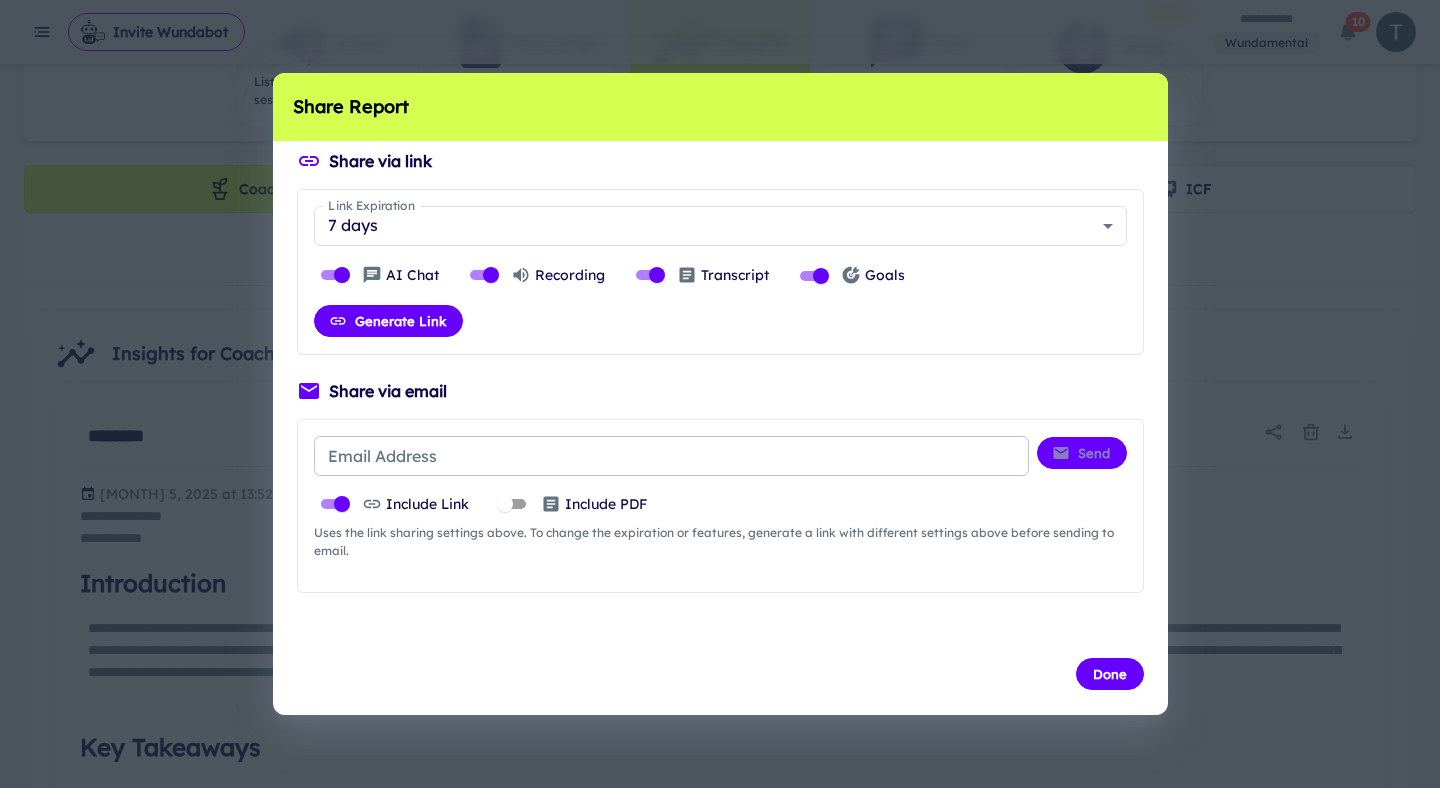 click on "Email Address" at bounding box center [671, 456] 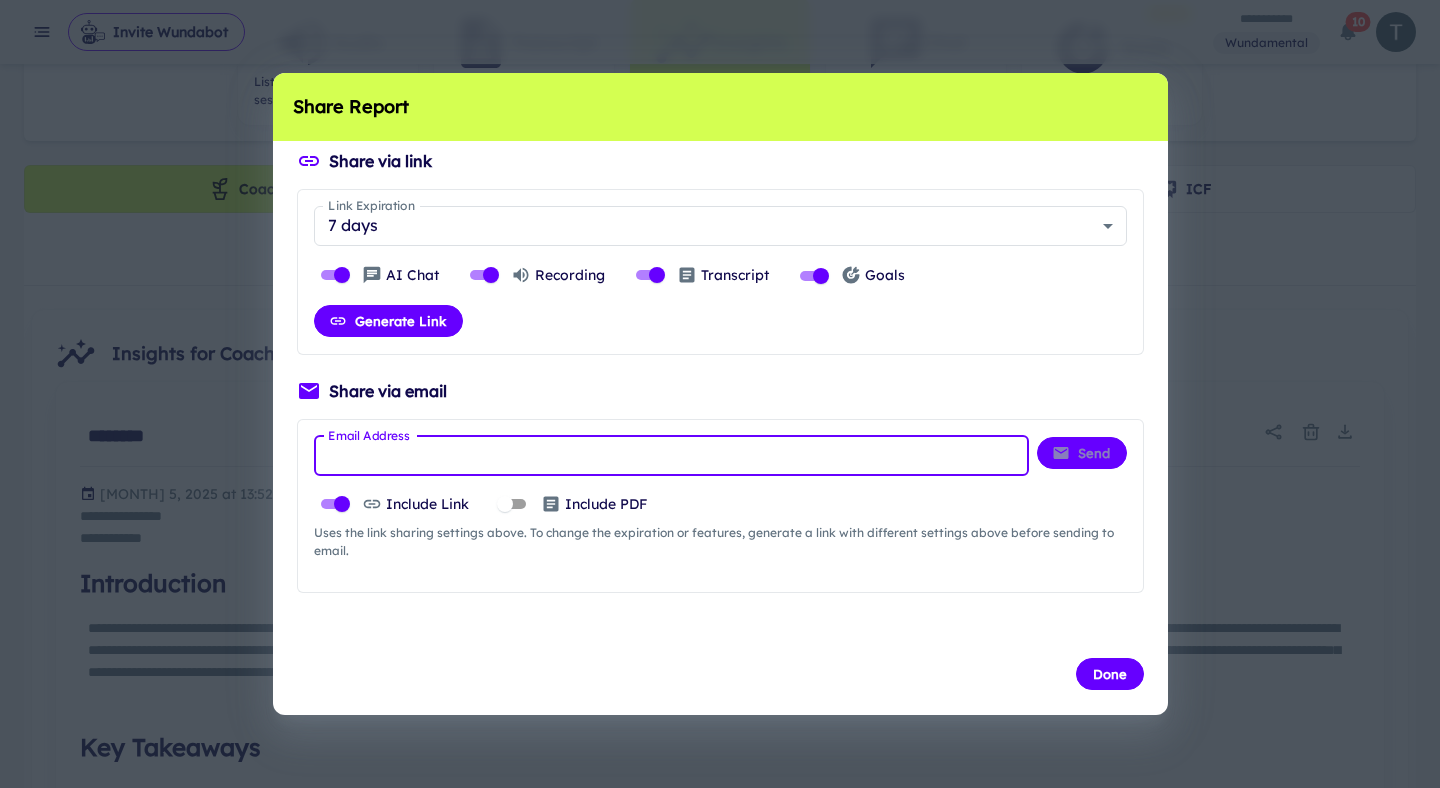 paste on "**********" 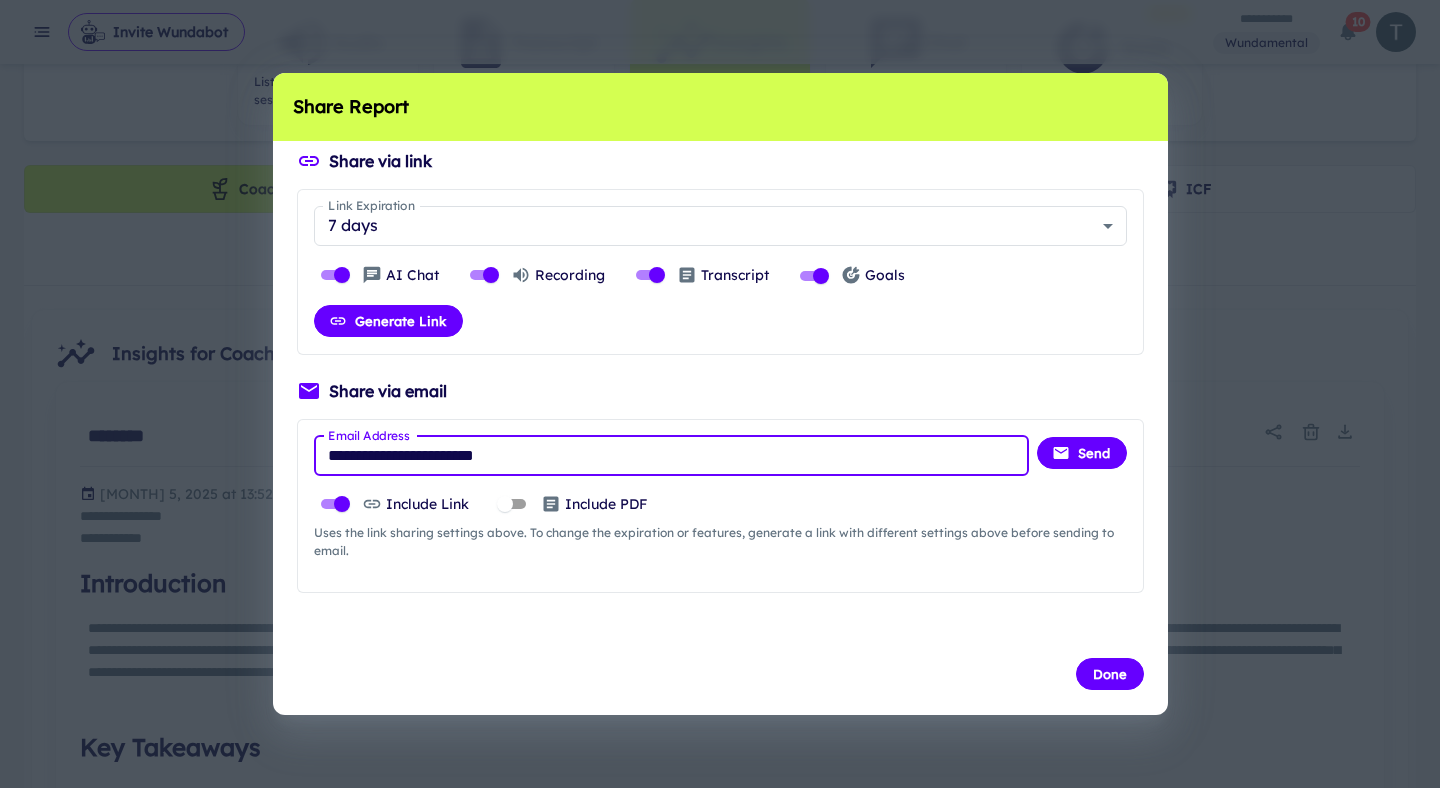 type on "**********" 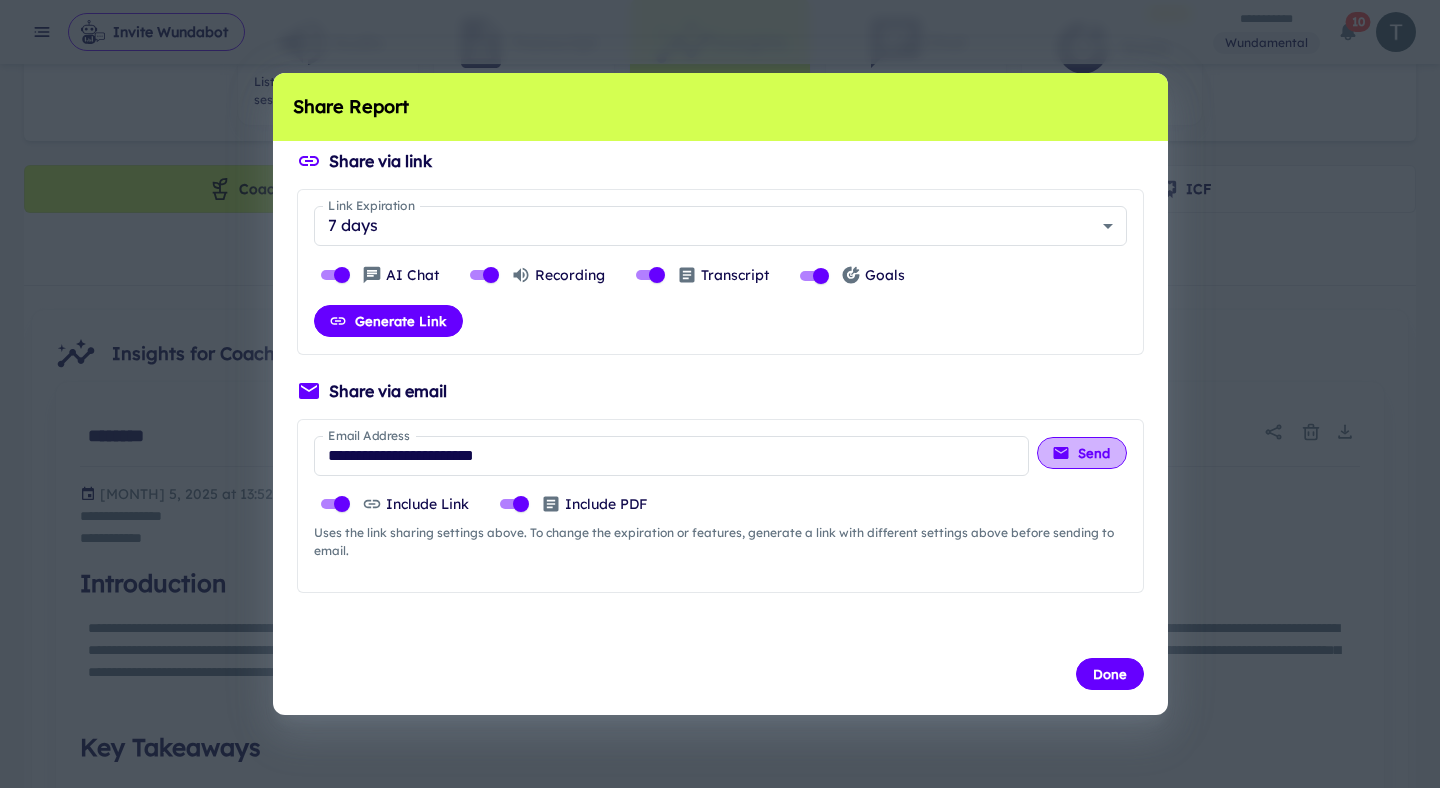 click 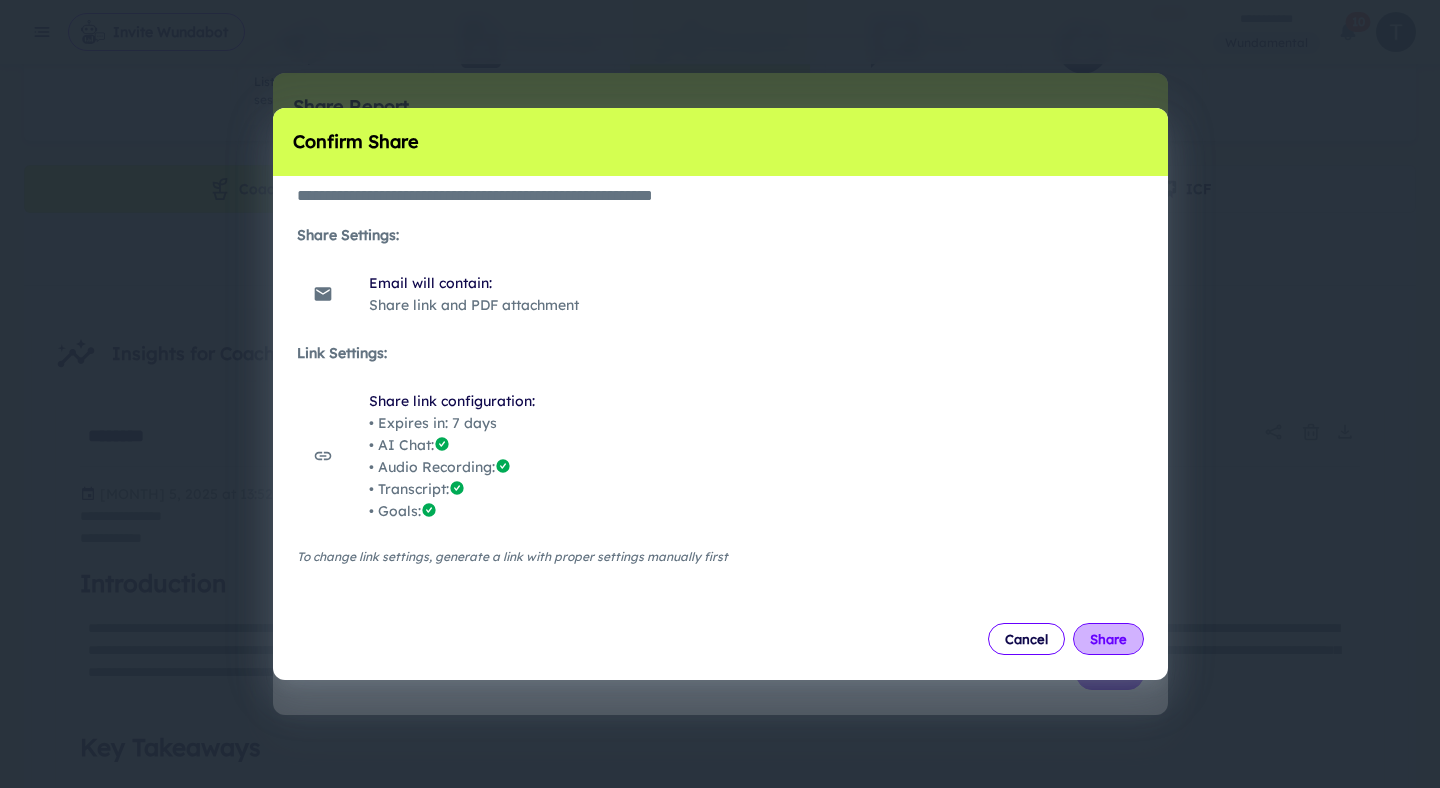 click on "Share" at bounding box center [1108, 639] 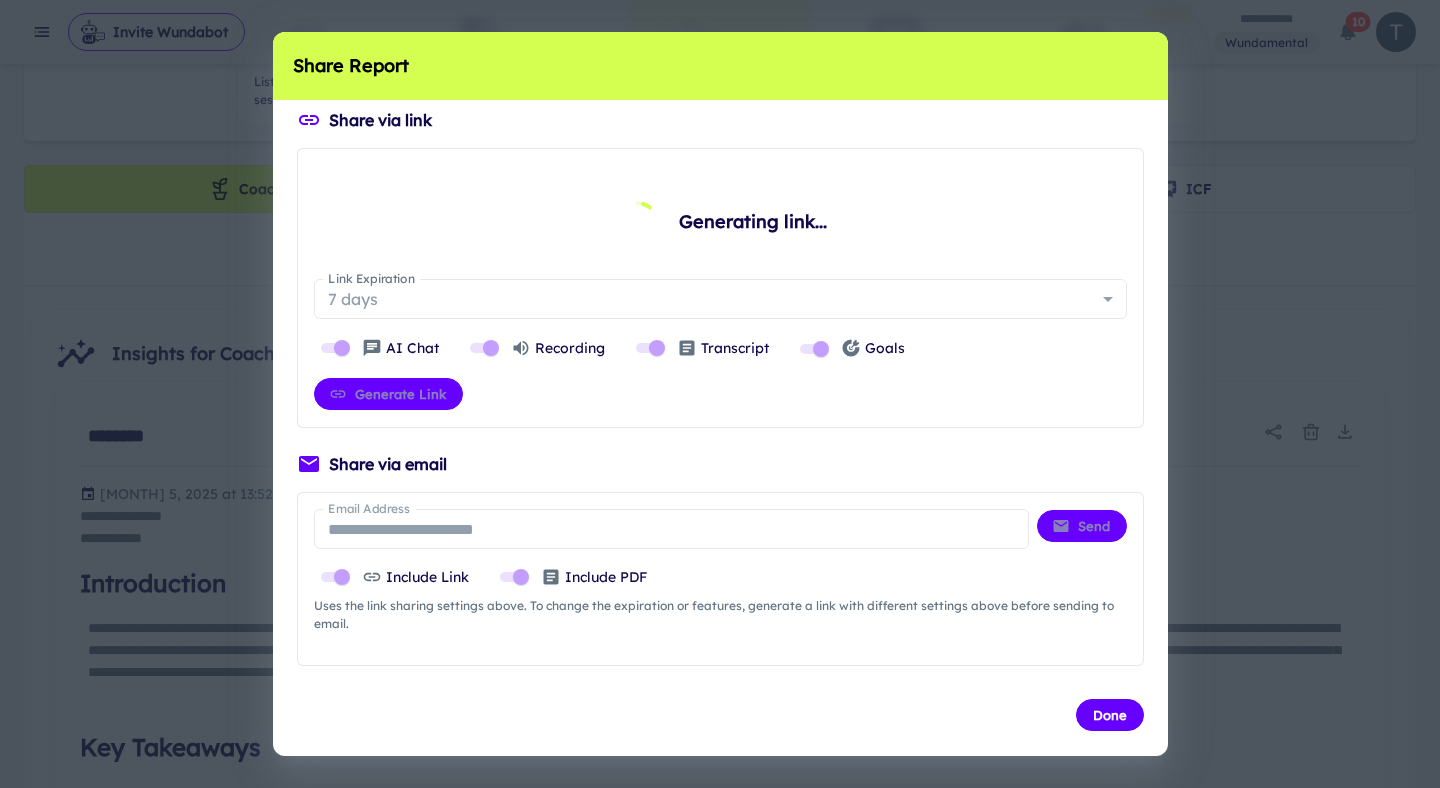 type 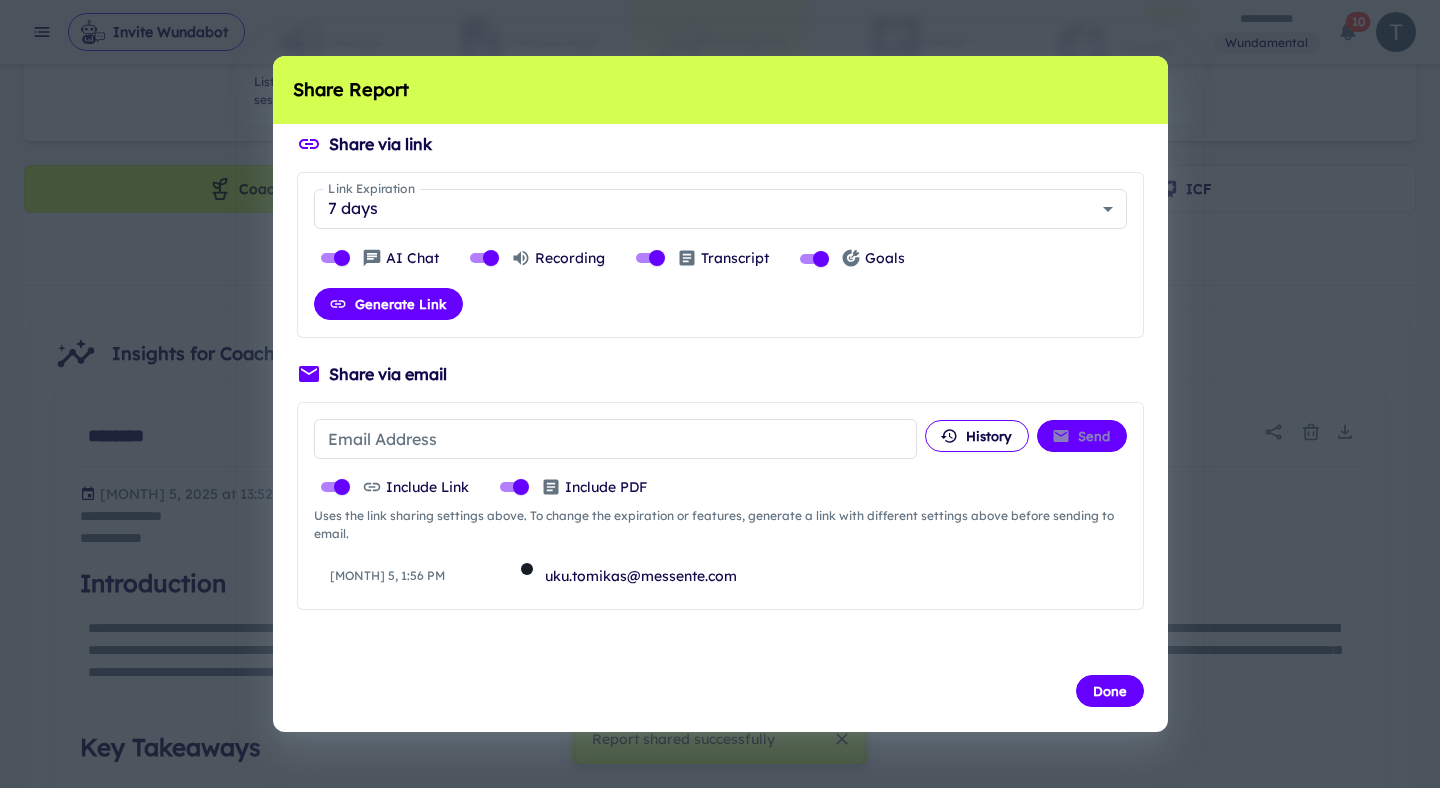 click on "Done" at bounding box center [720, 691] 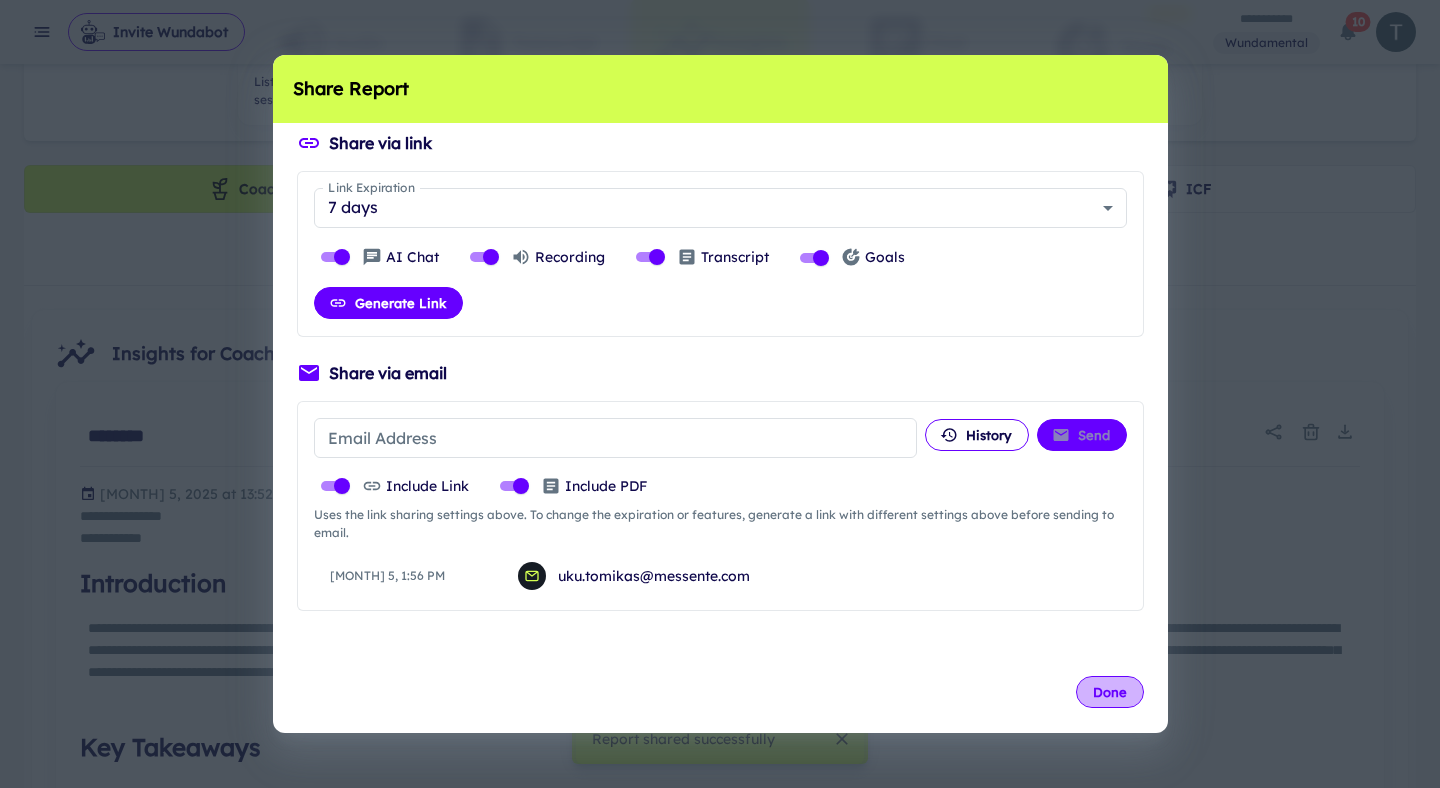 click on "Done" at bounding box center (1110, 692) 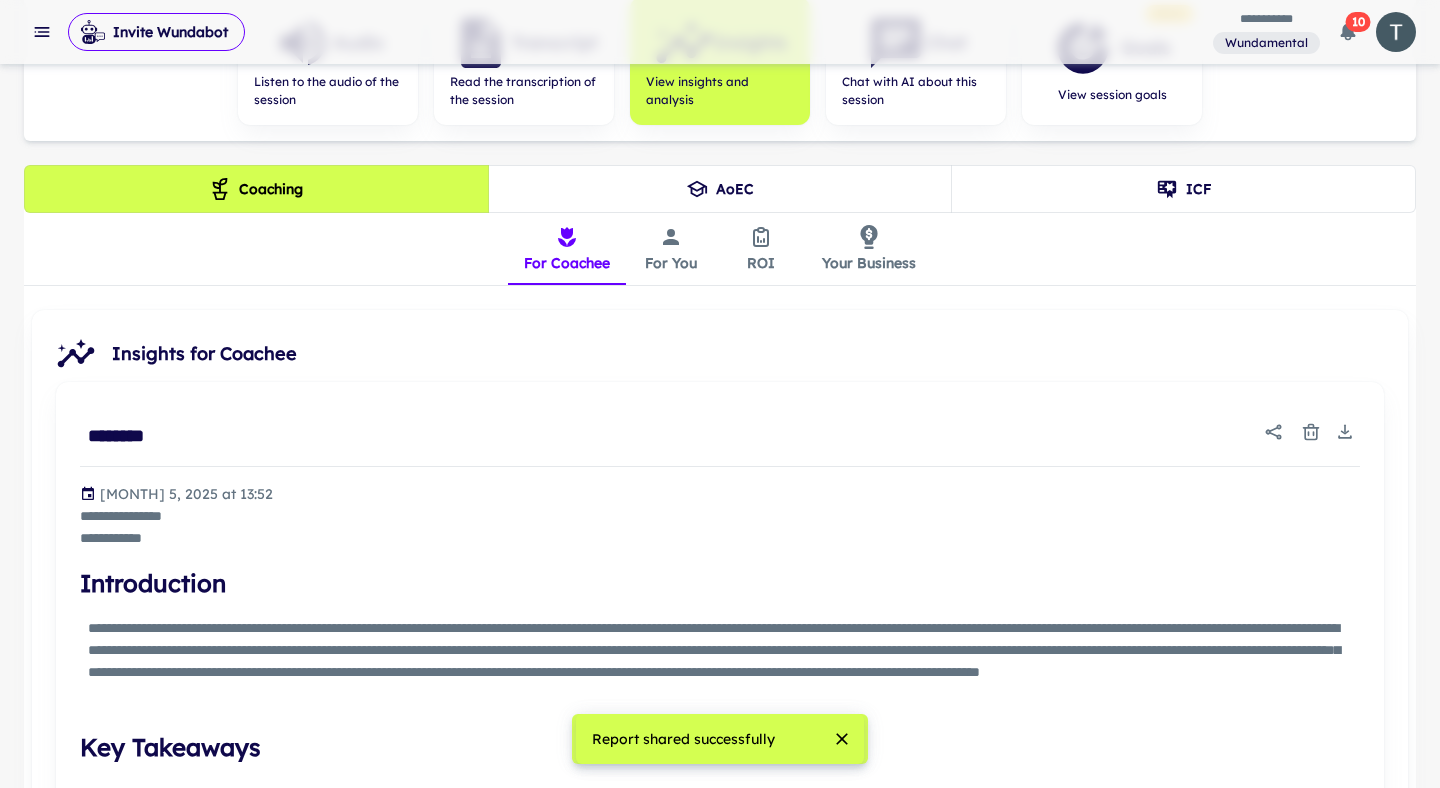 scroll, scrollTop: 0, scrollLeft: 0, axis: both 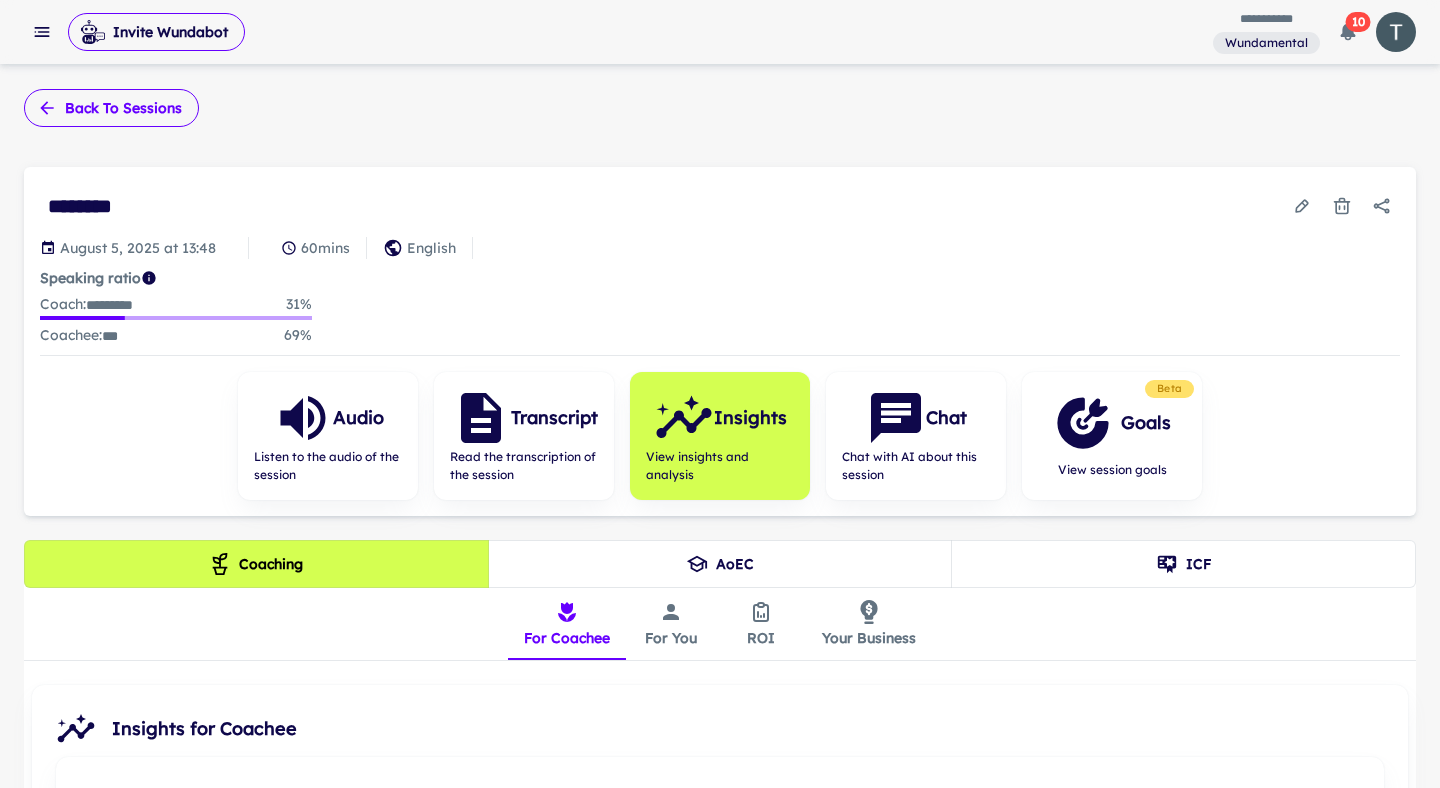 click on "Back to sessions" at bounding box center [111, 108] 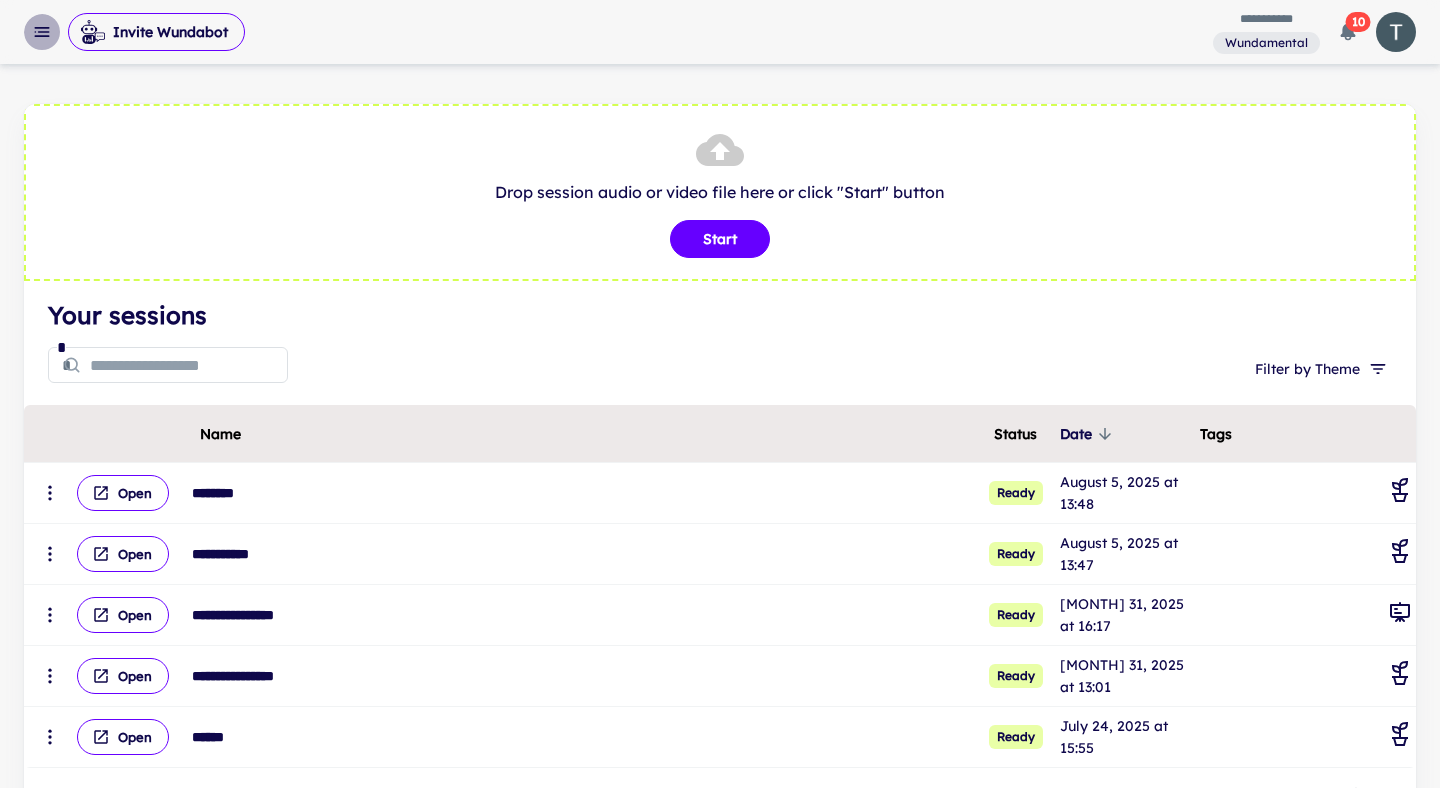 click at bounding box center (42, 32) 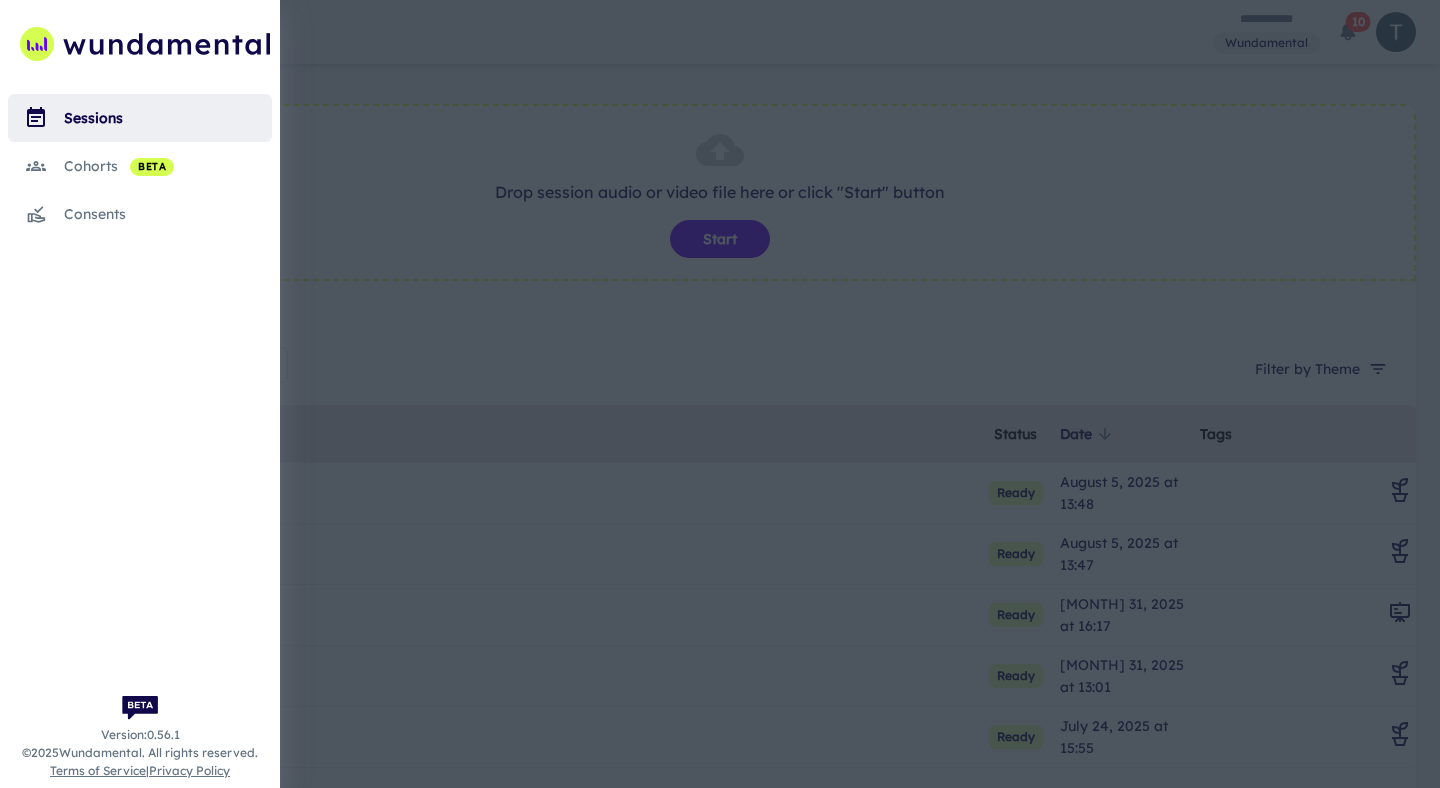 click on "cohorts   beta" at bounding box center (168, 166) 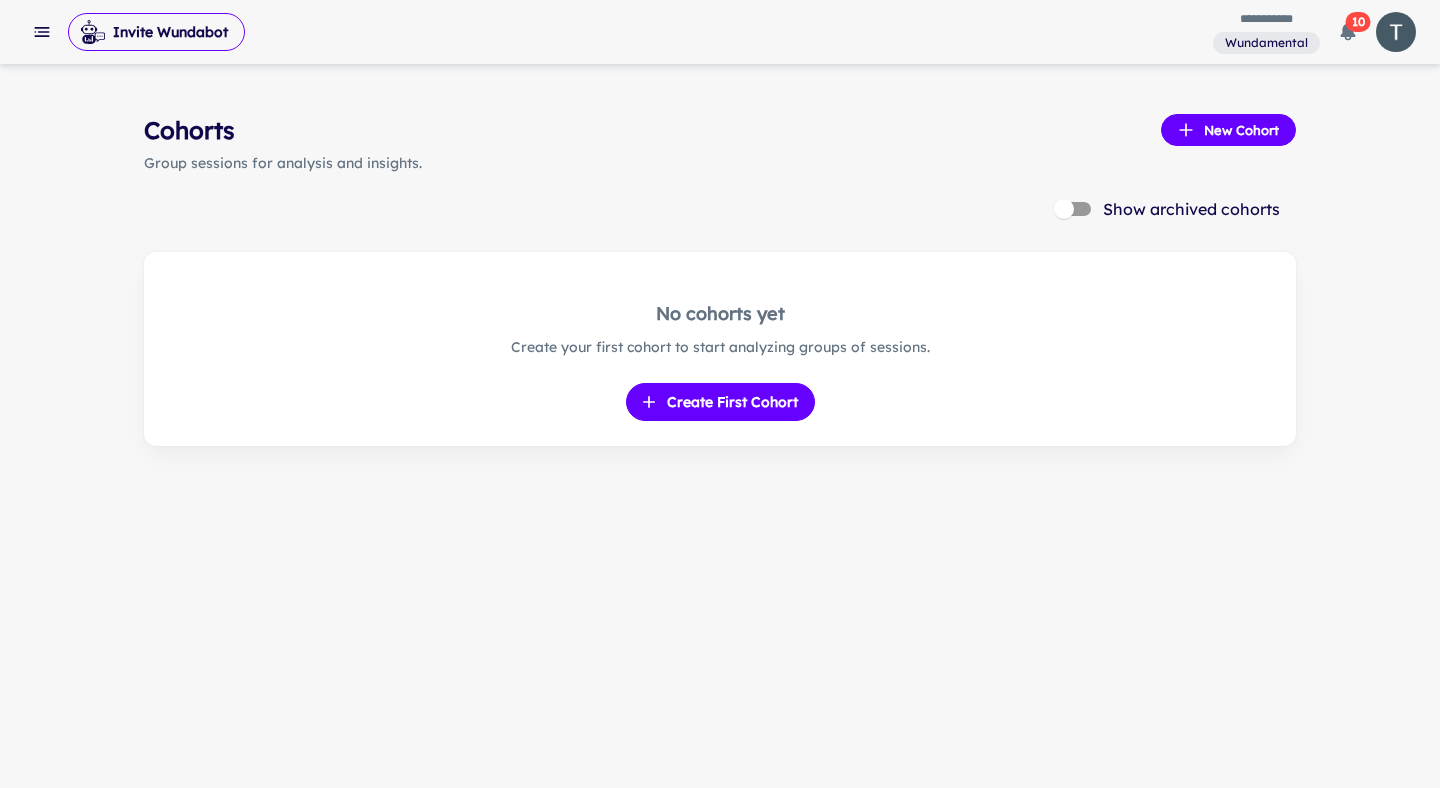 click on "Group sessions for analysis and insights." at bounding box center [720, 163] 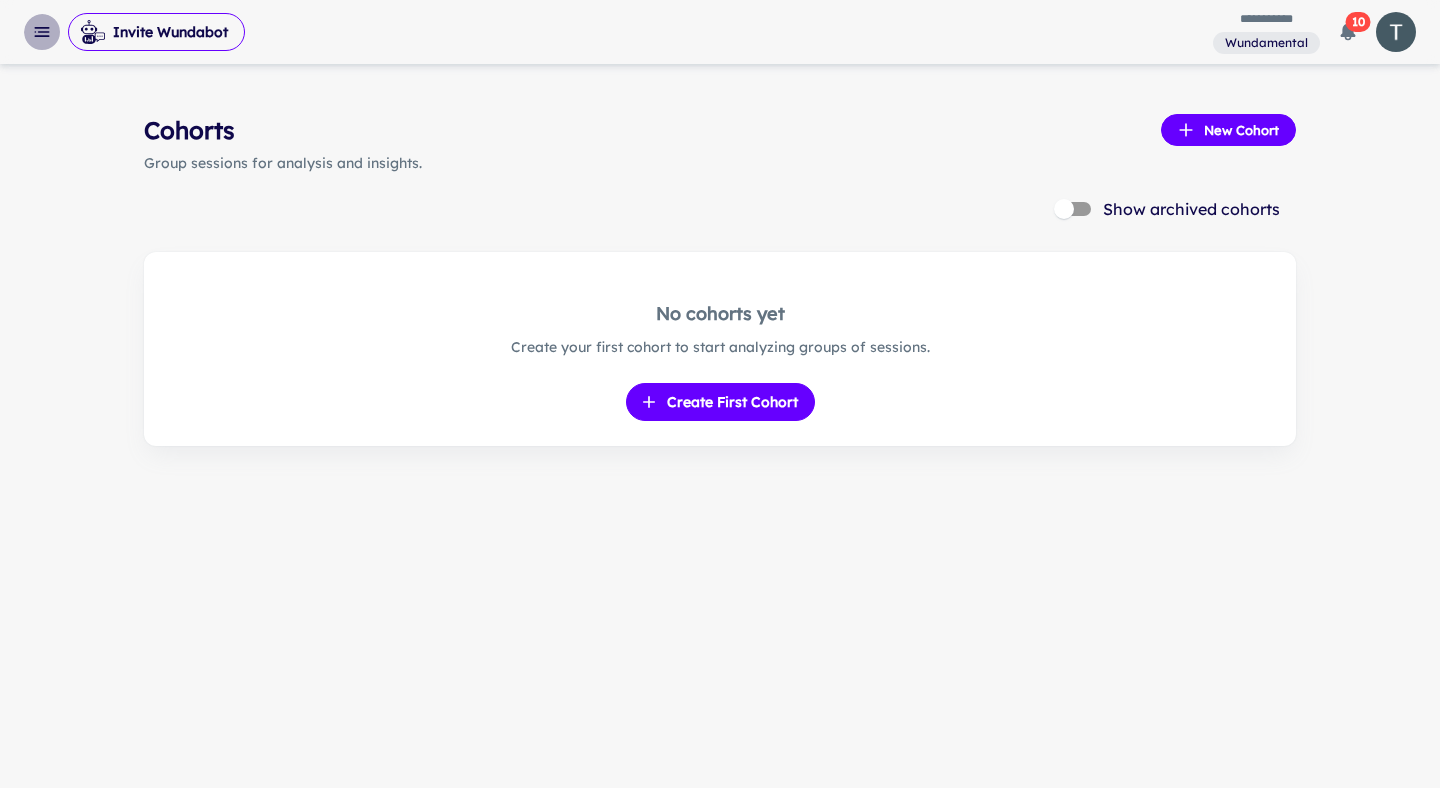 click 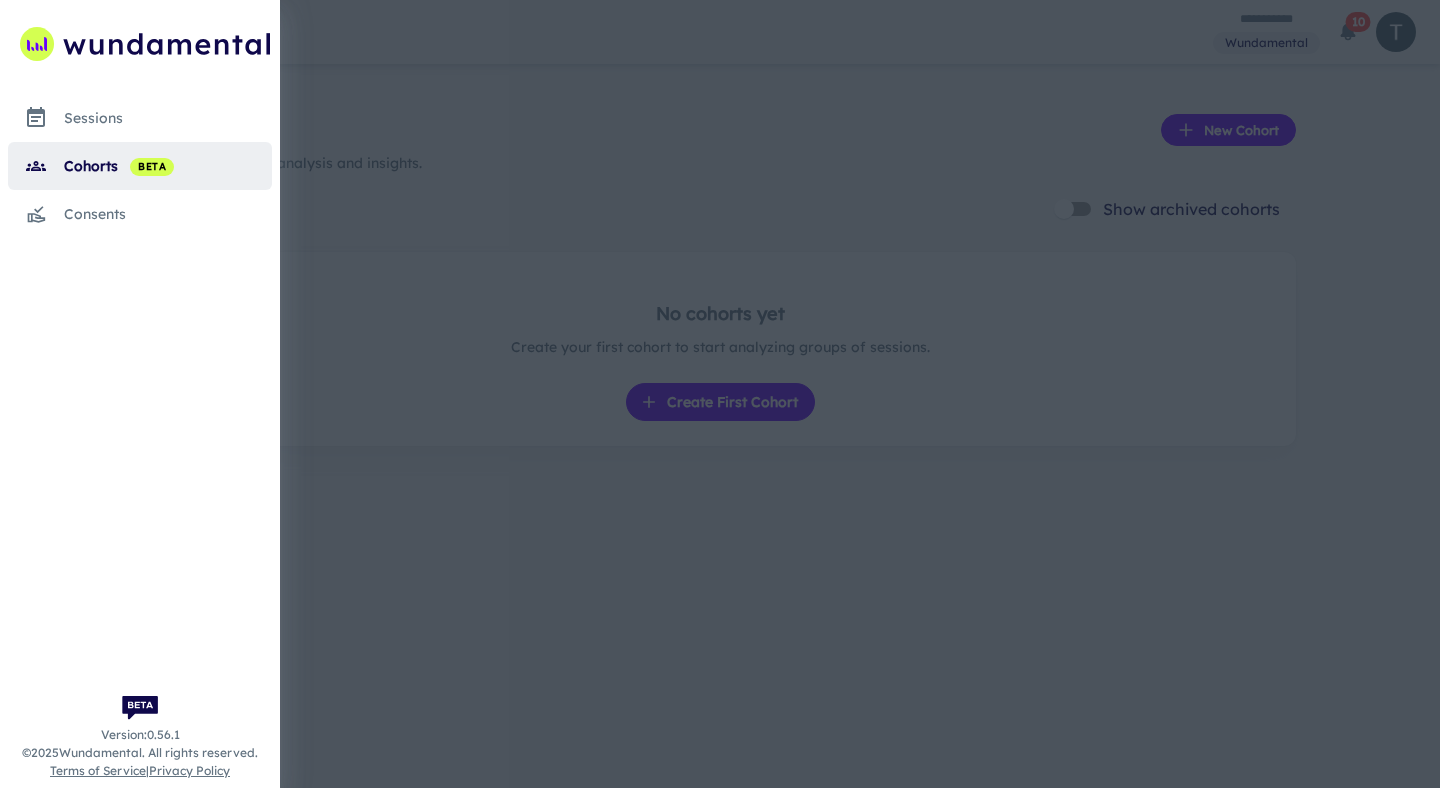 click on "sessions" at bounding box center [168, 118] 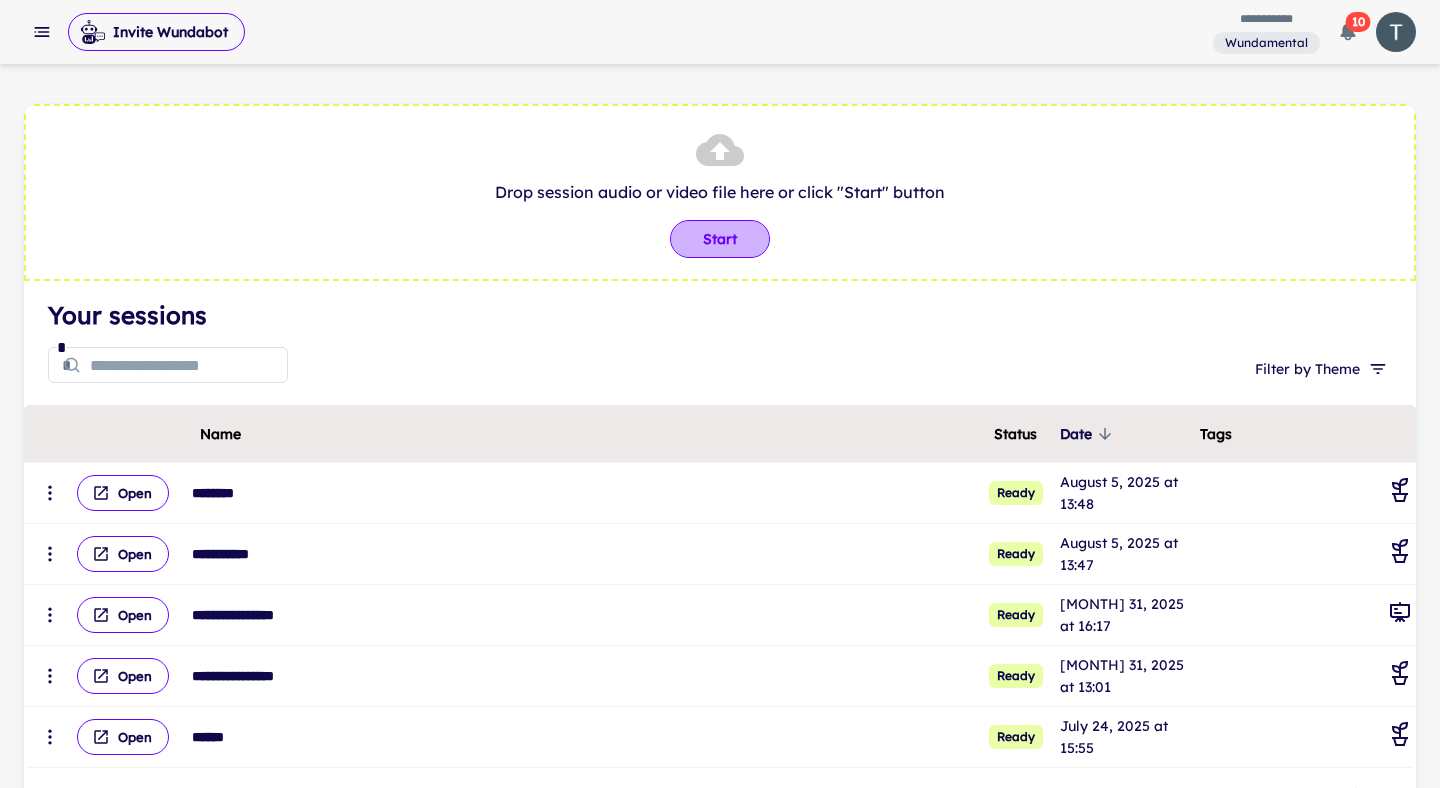 click on "Start" at bounding box center (720, 239) 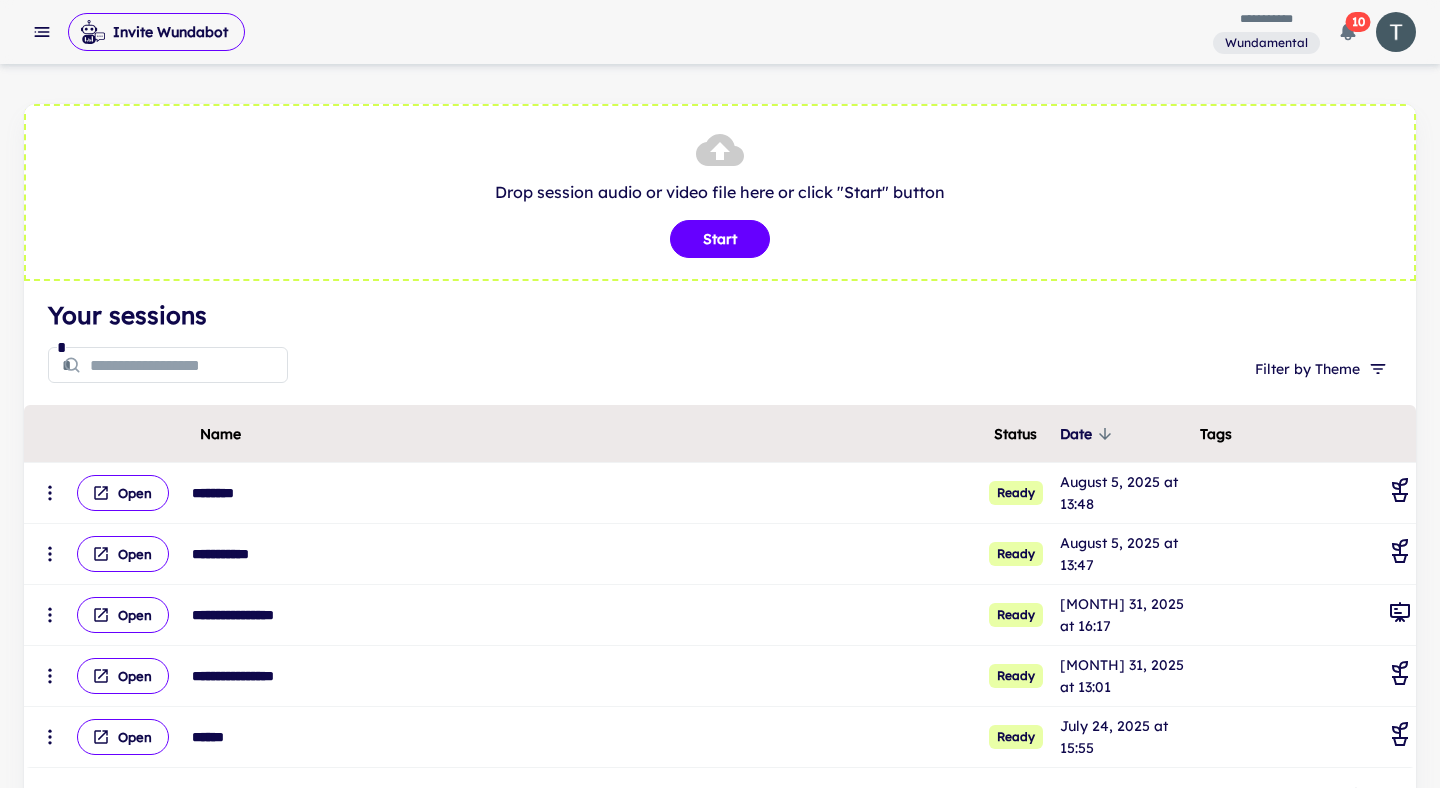 type on "**********" 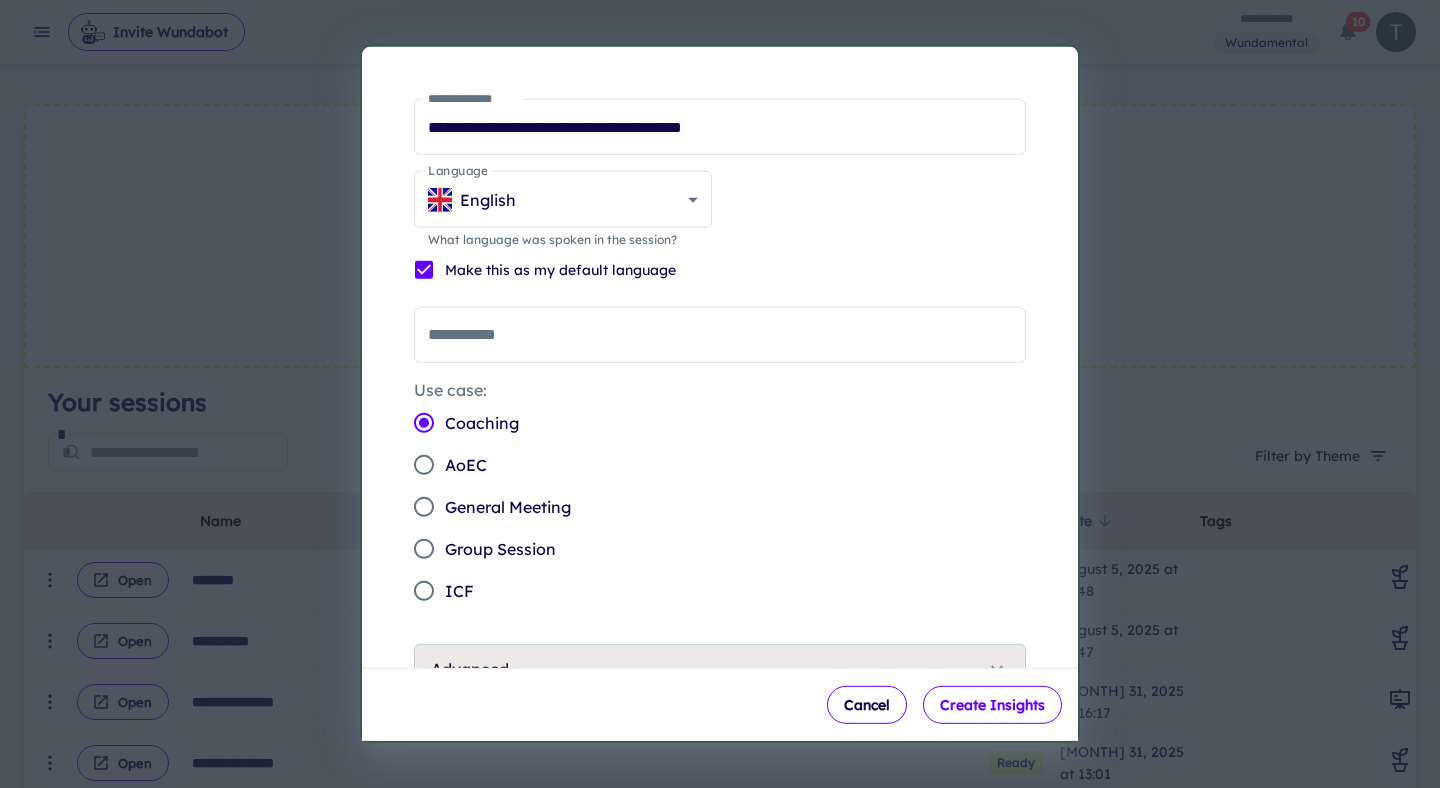 click on "Create Insights" at bounding box center (992, 705) 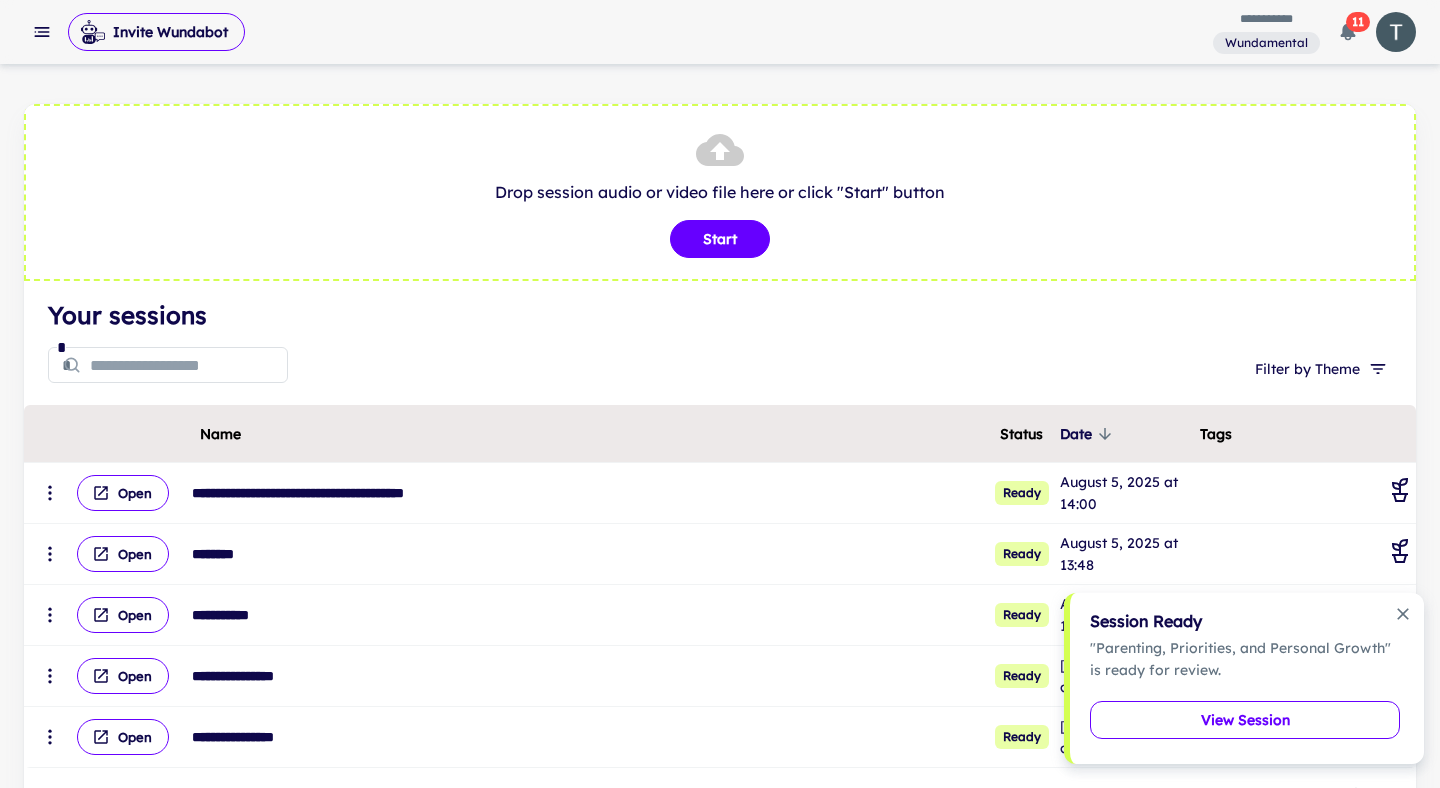 click on "View Session" at bounding box center [1245, 720] 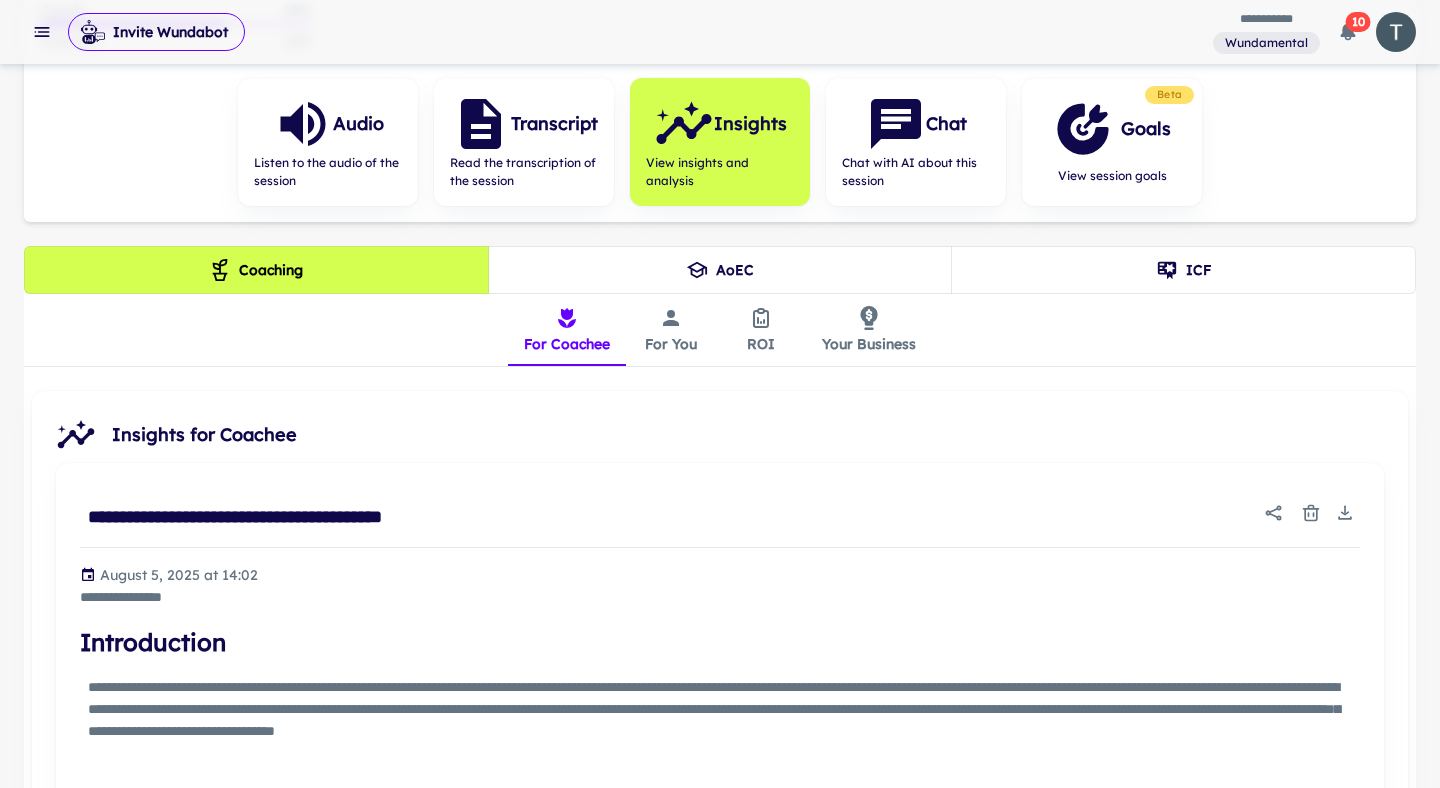 scroll, scrollTop: 321, scrollLeft: 0, axis: vertical 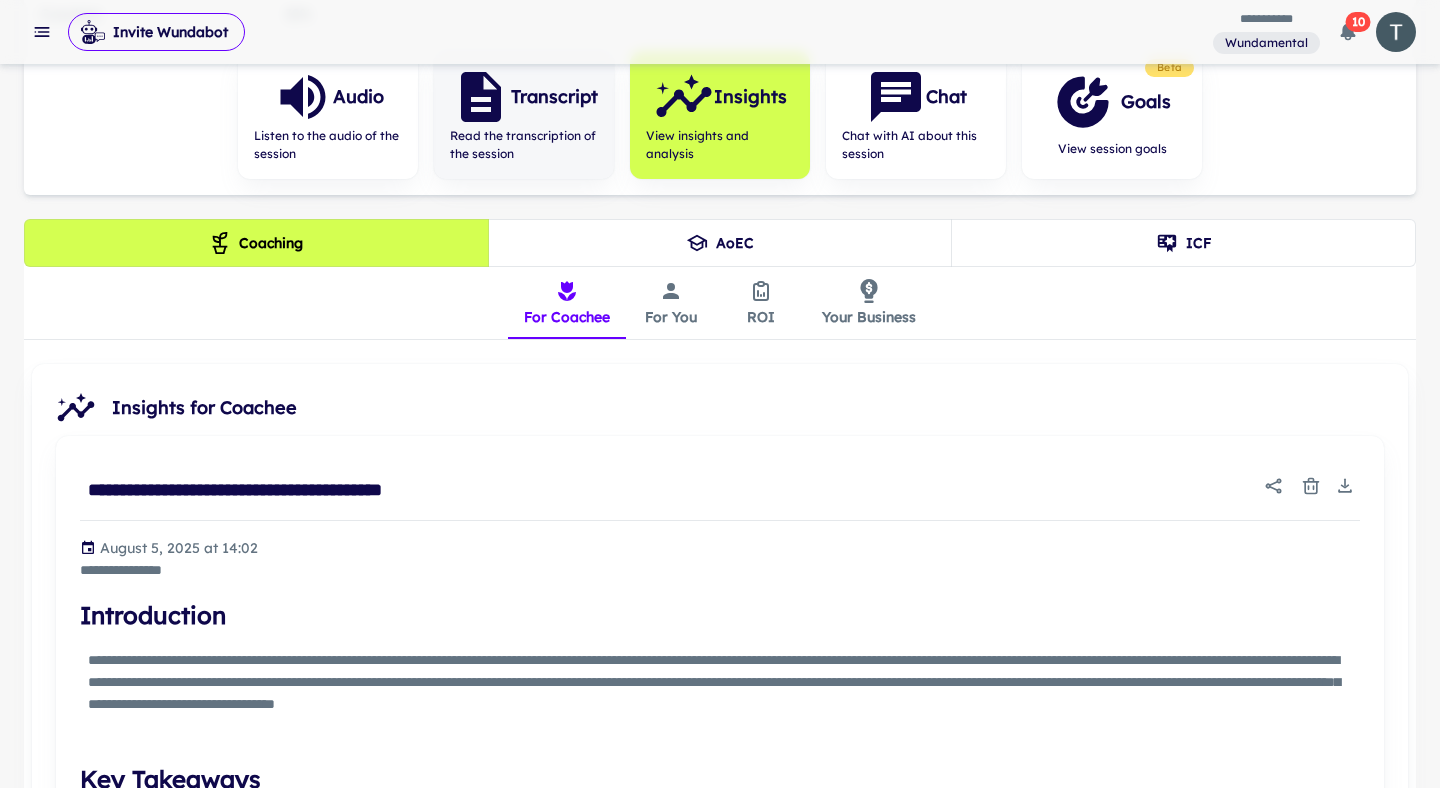 click on "Transcript" at bounding box center [524, 97] 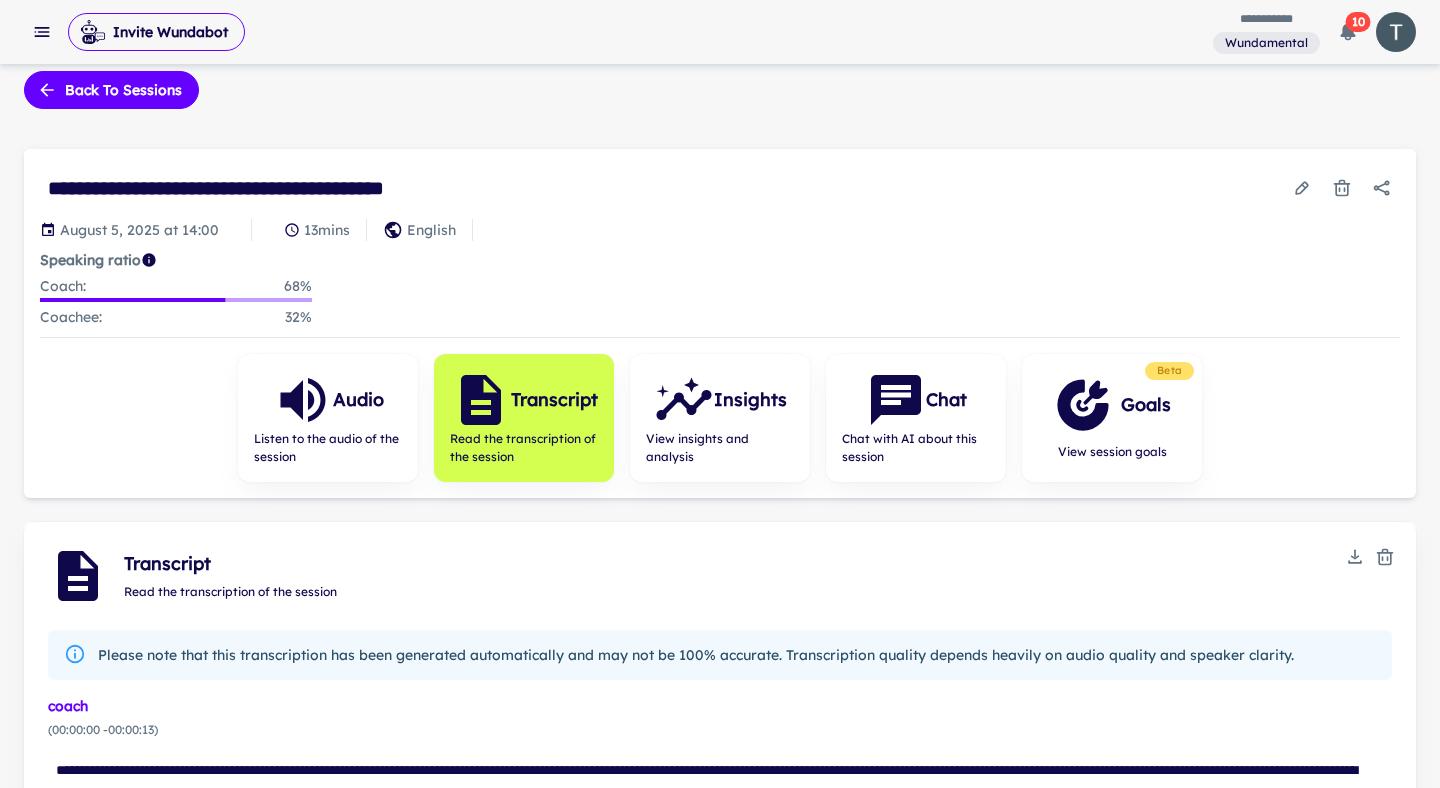 scroll, scrollTop: 0, scrollLeft: 0, axis: both 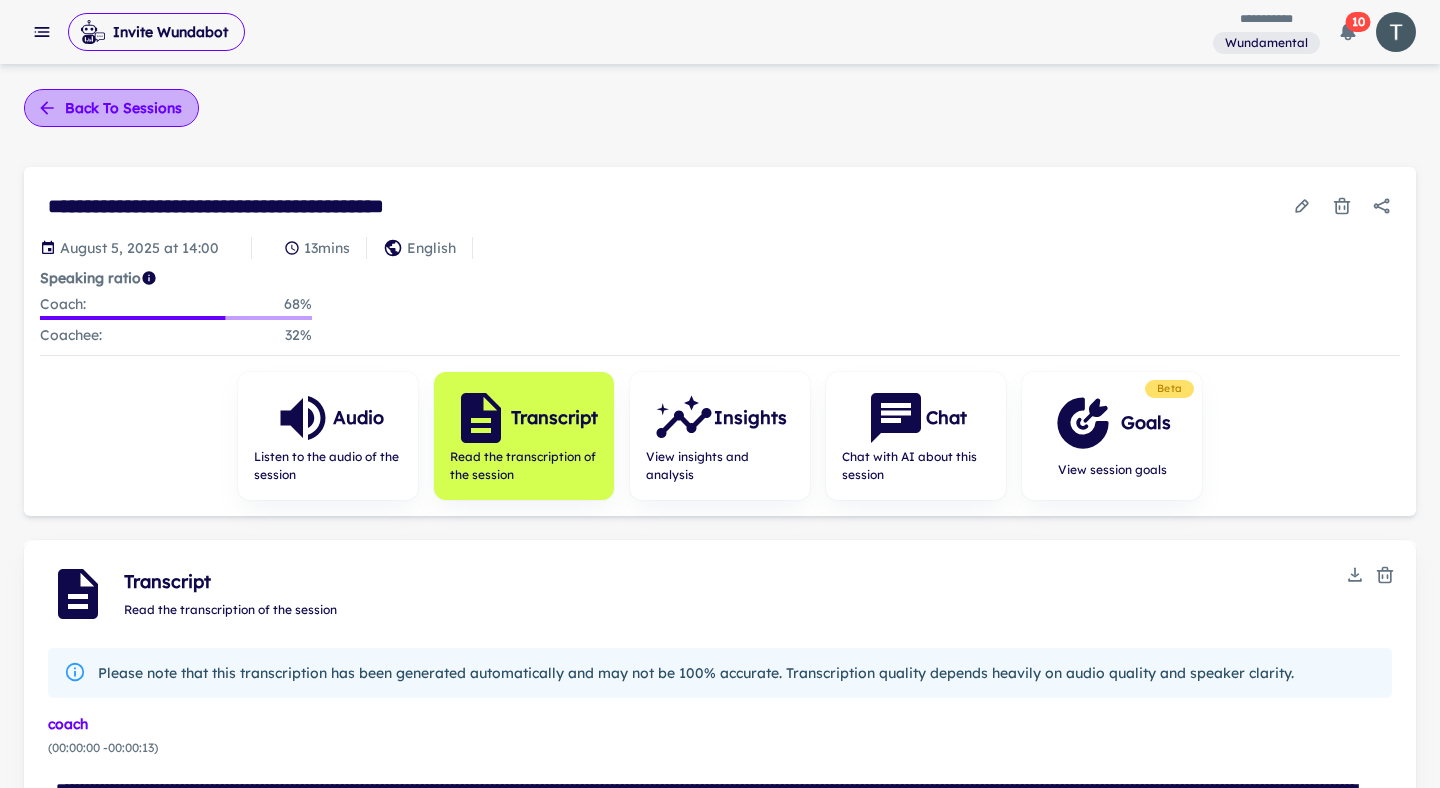 click on "Back to sessions" at bounding box center (111, 108) 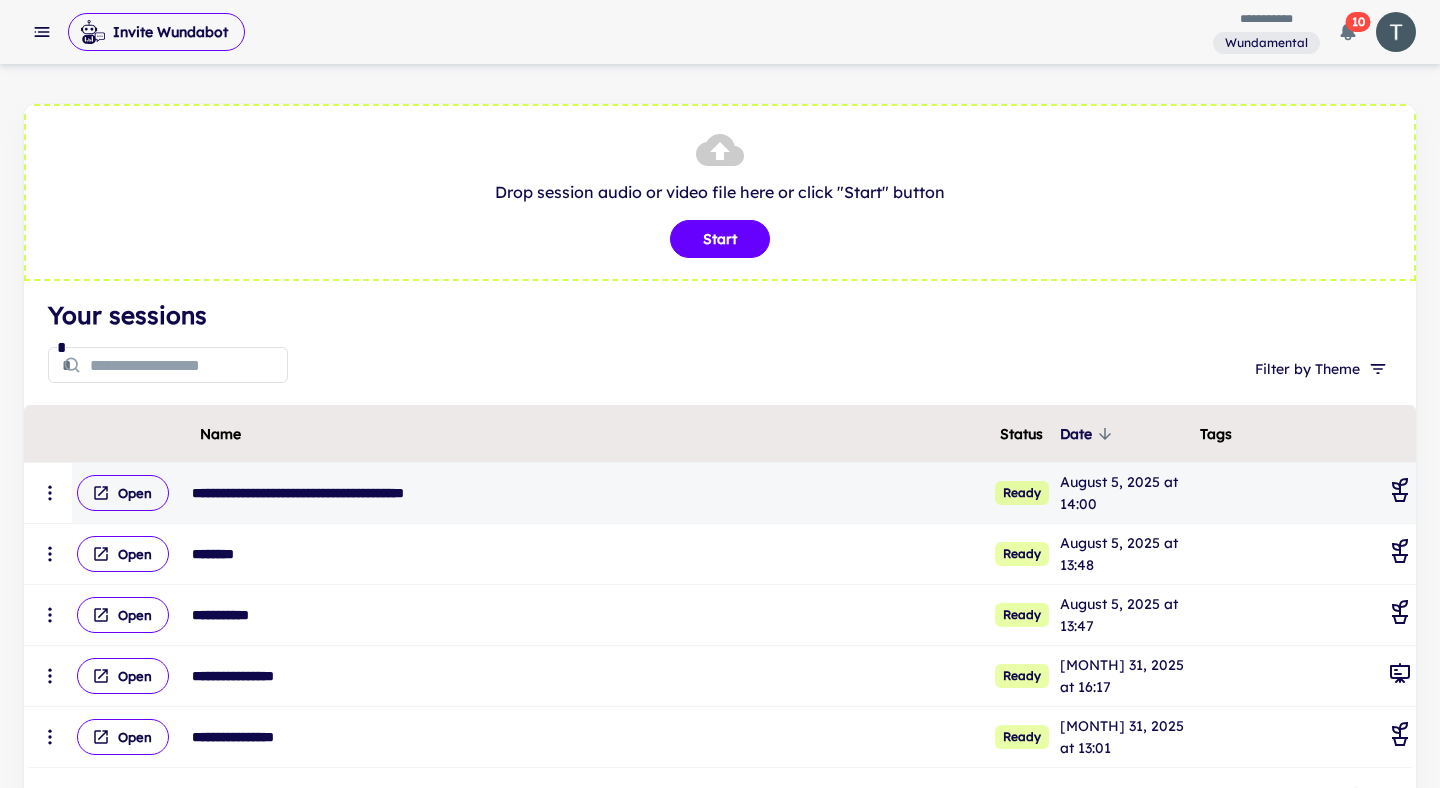 click on "Open" at bounding box center [128, 493] 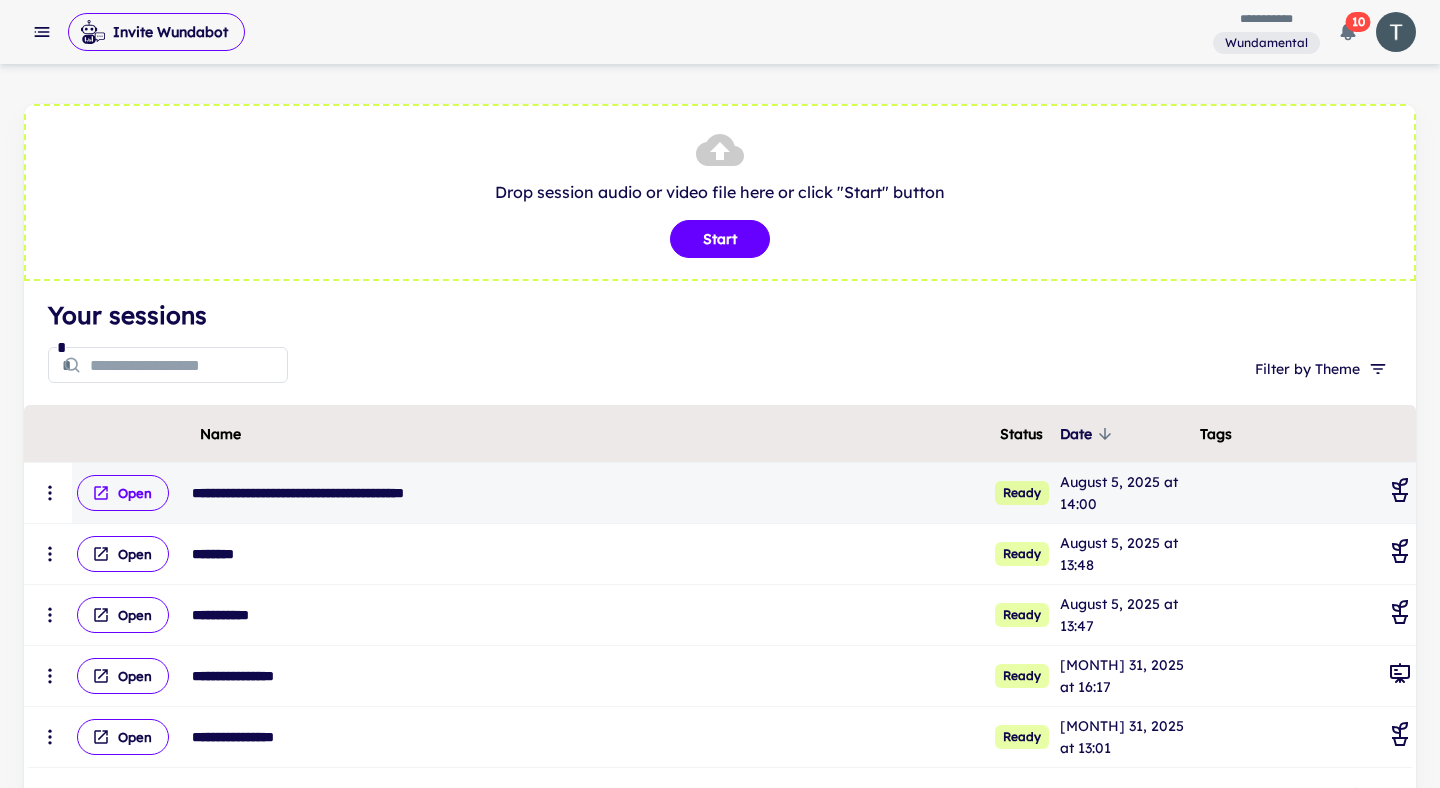 click on "Open" at bounding box center [123, 493] 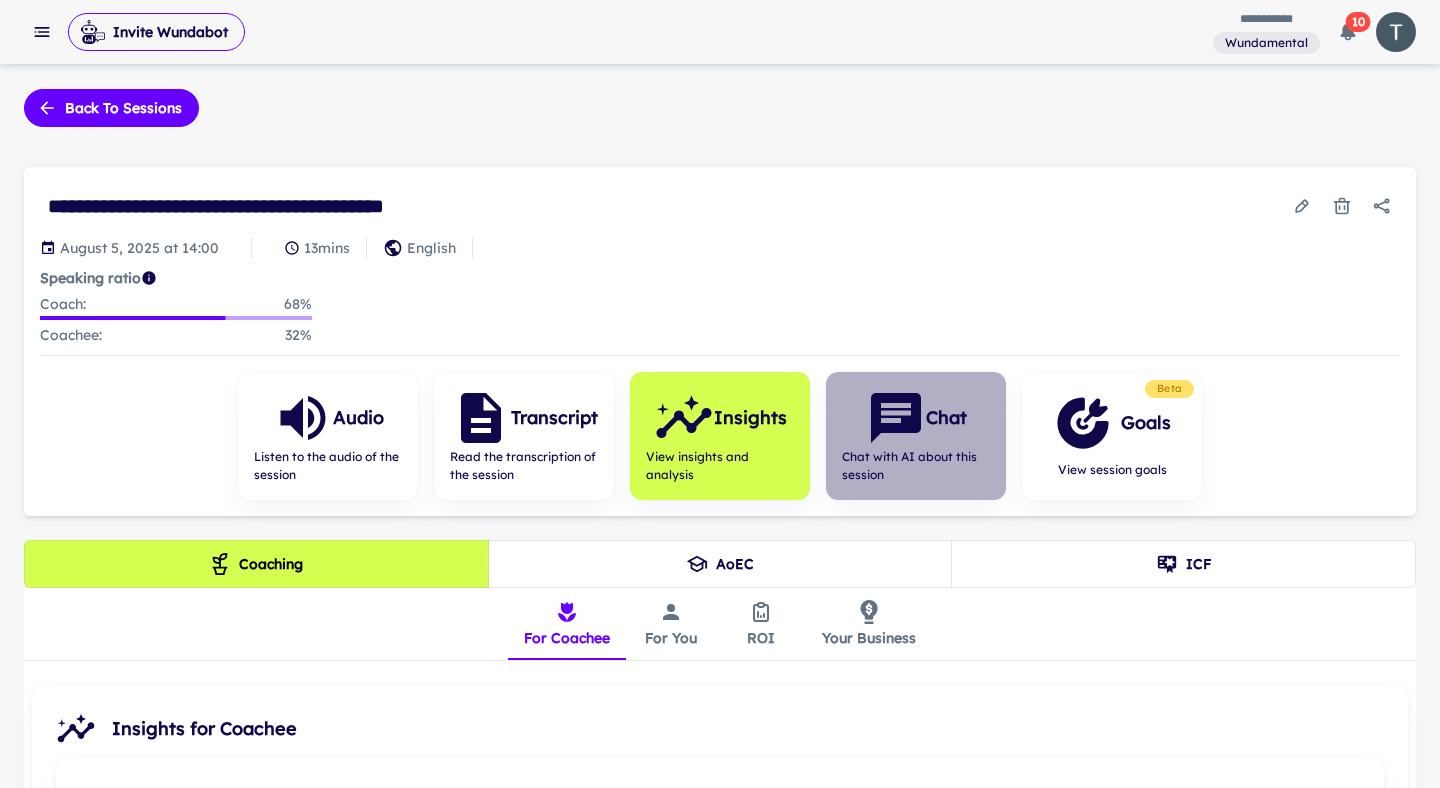 click 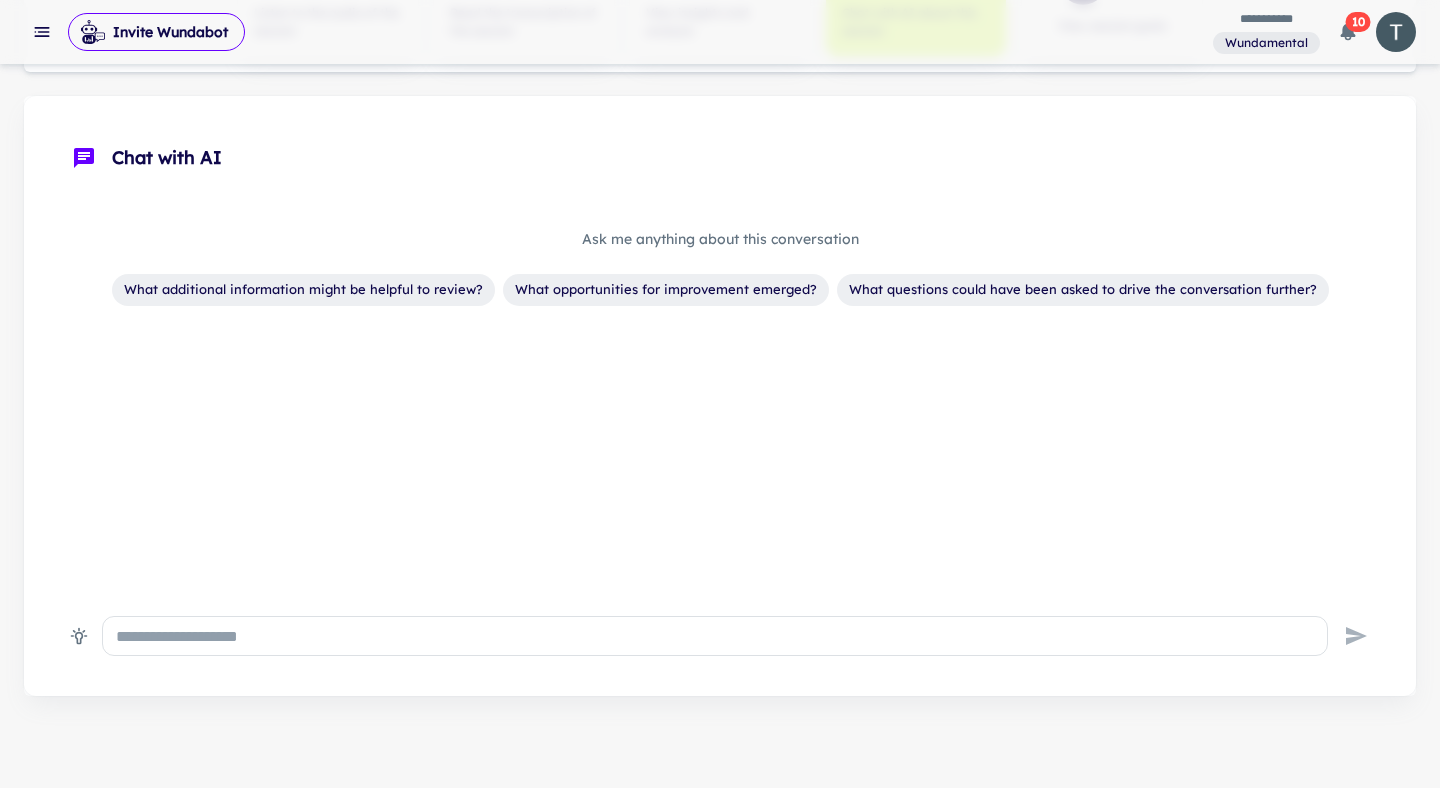 scroll, scrollTop: 454, scrollLeft: 0, axis: vertical 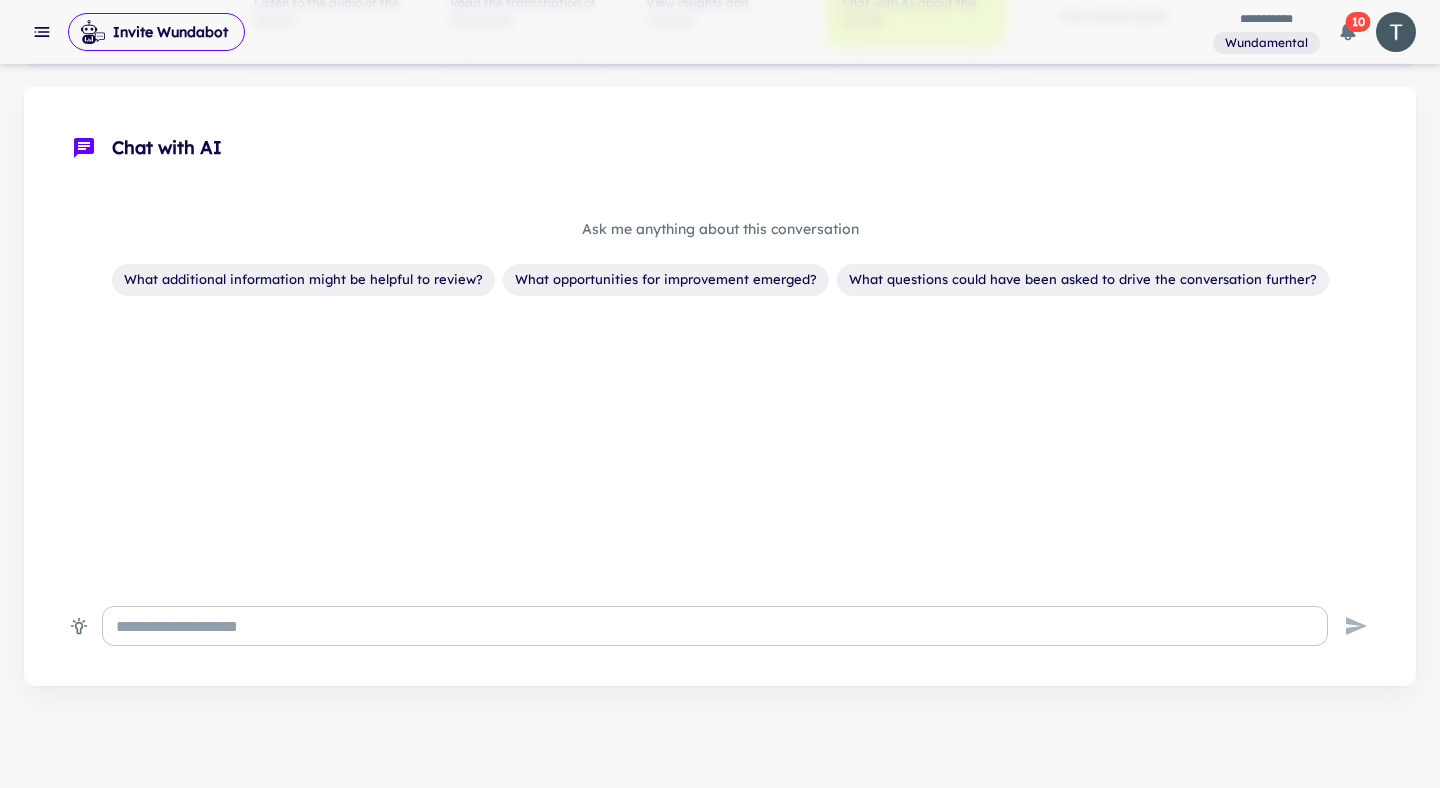 click at bounding box center [715, 626] 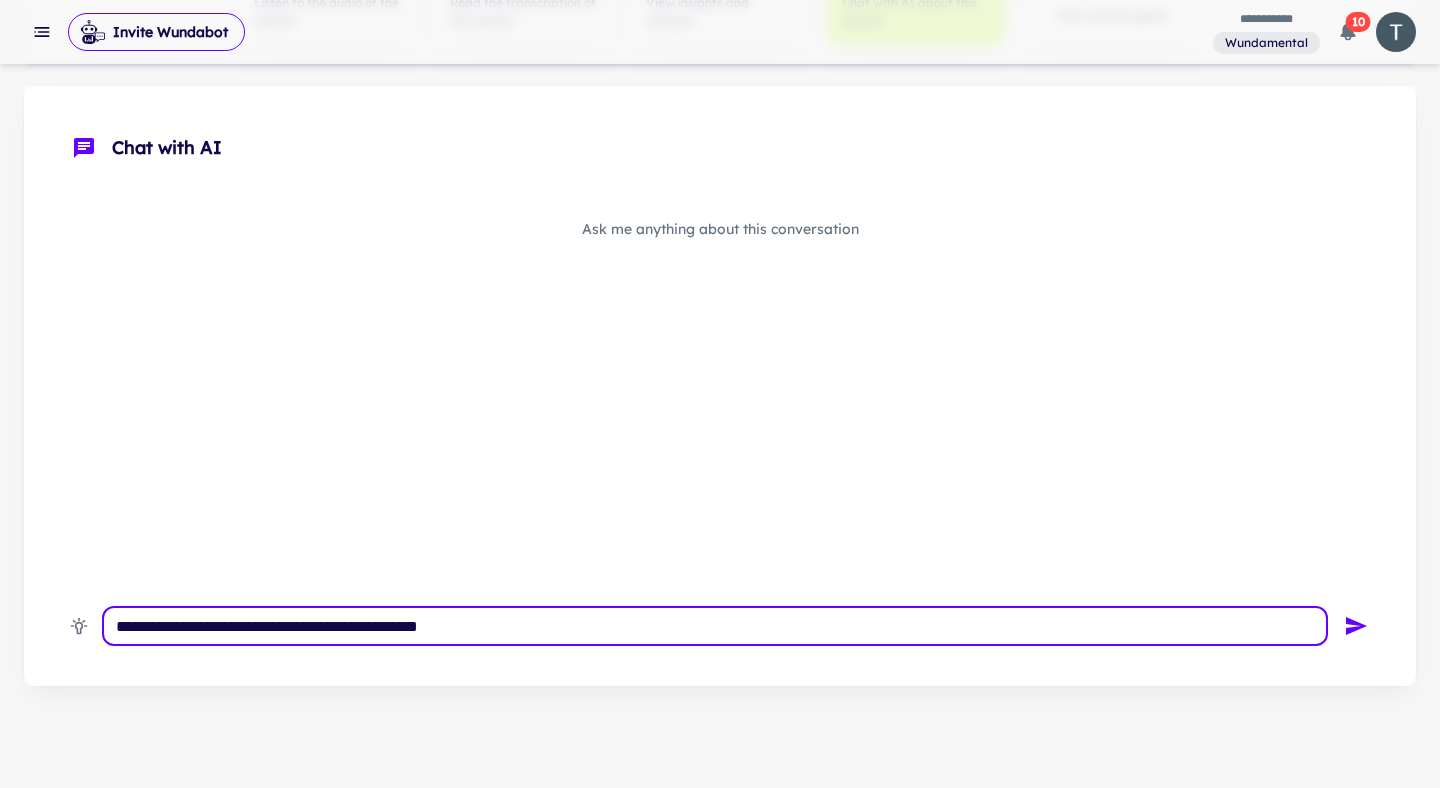 type on "**********" 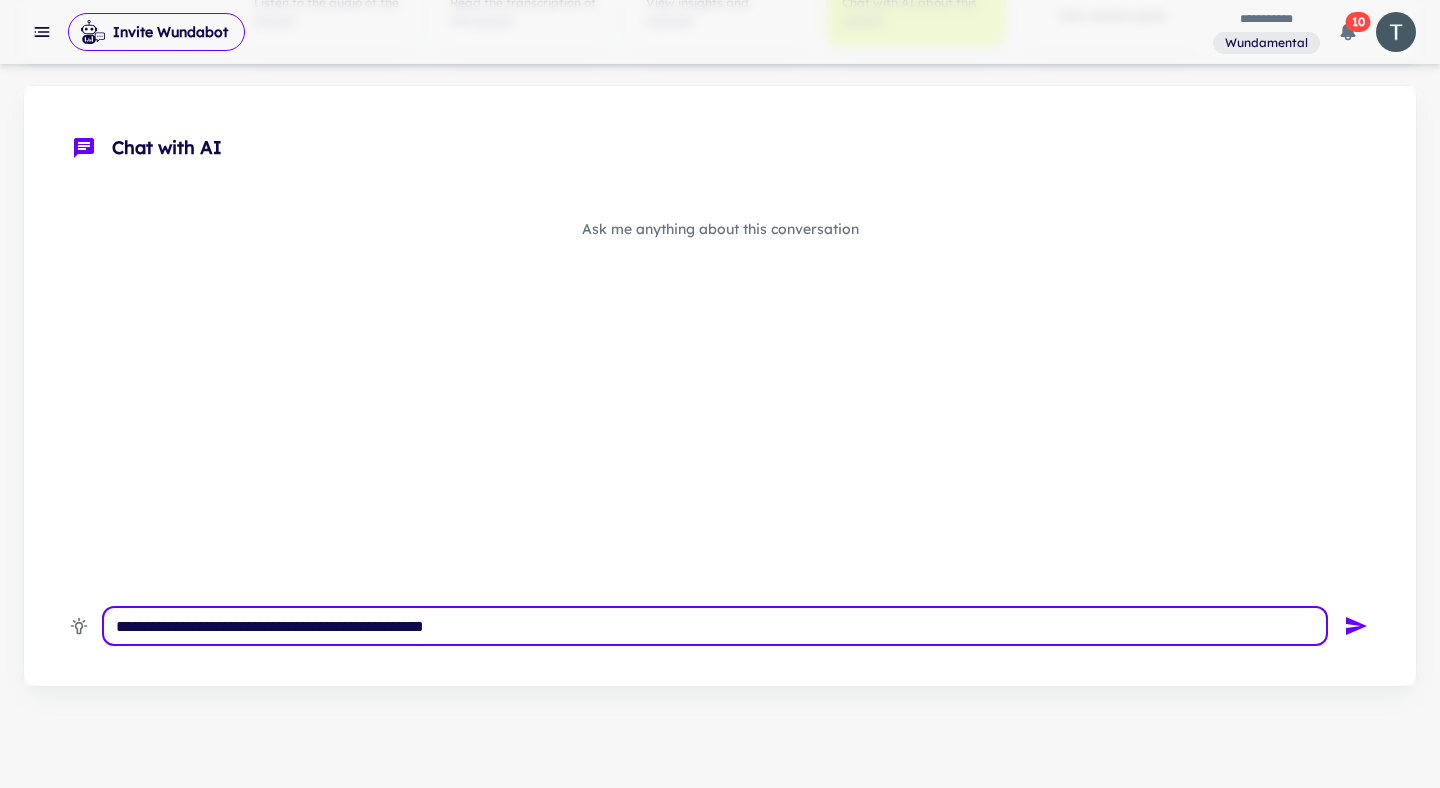 type 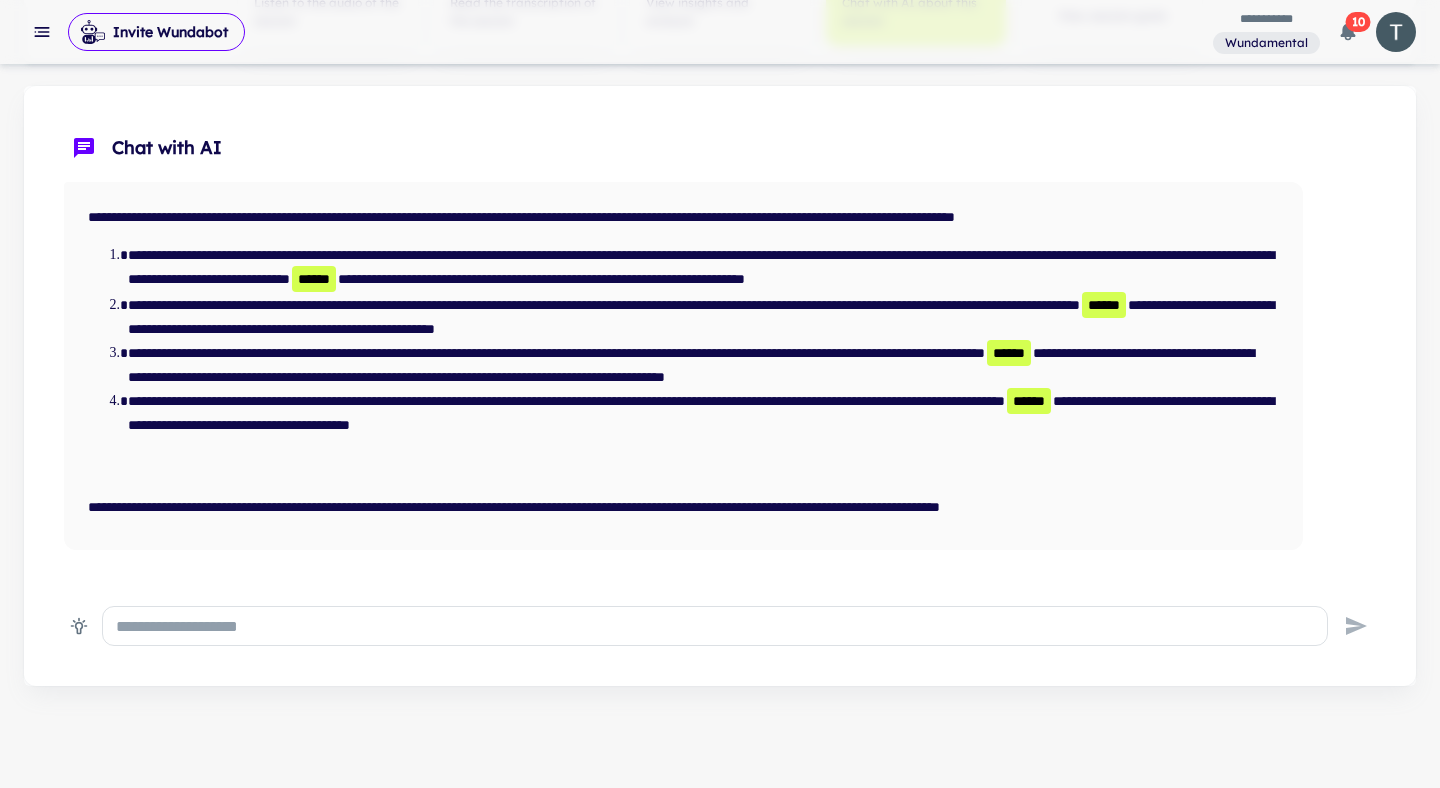 scroll, scrollTop: 74, scrollLeft: 0, axis: vertical 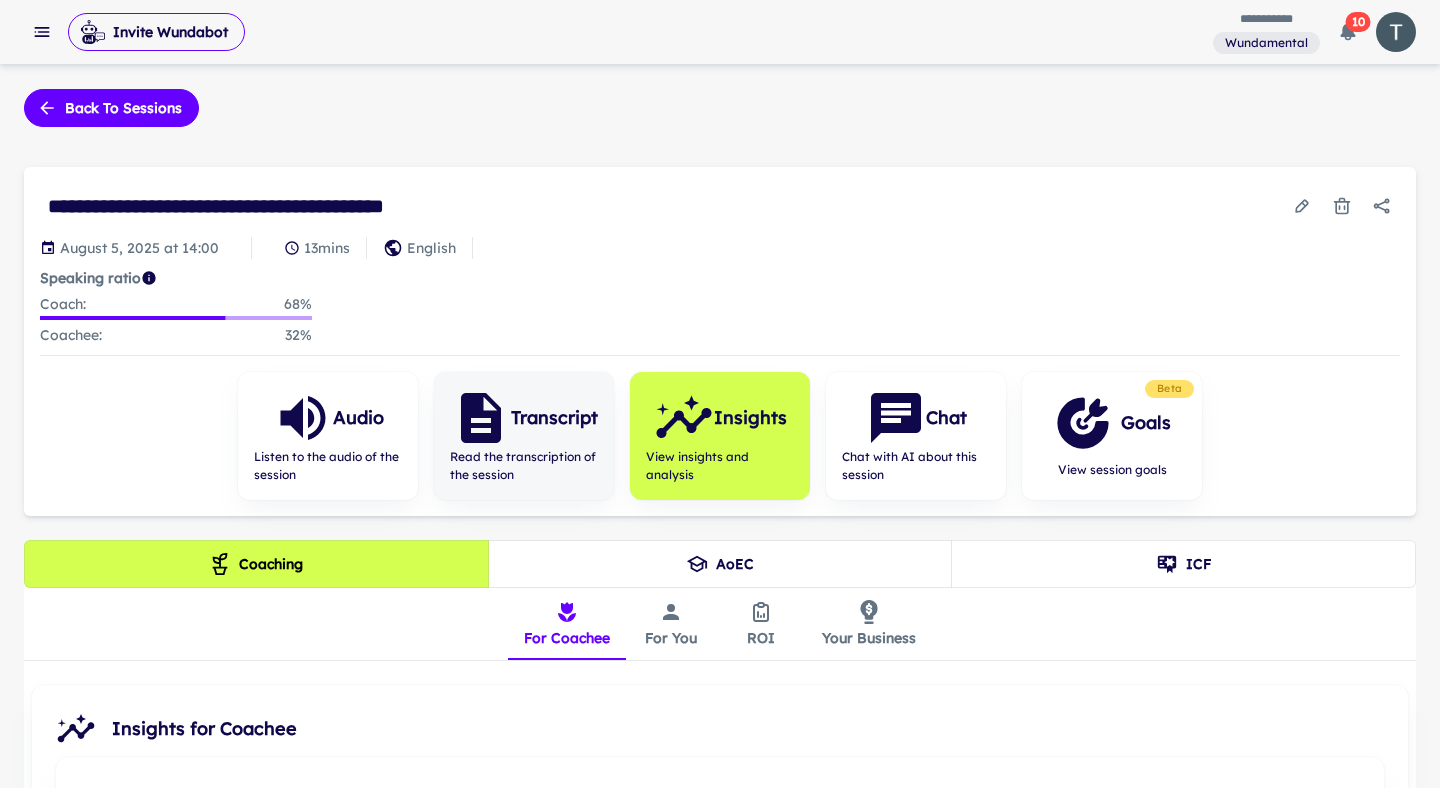 click on "Transcript" at bounding box center [554, 418] 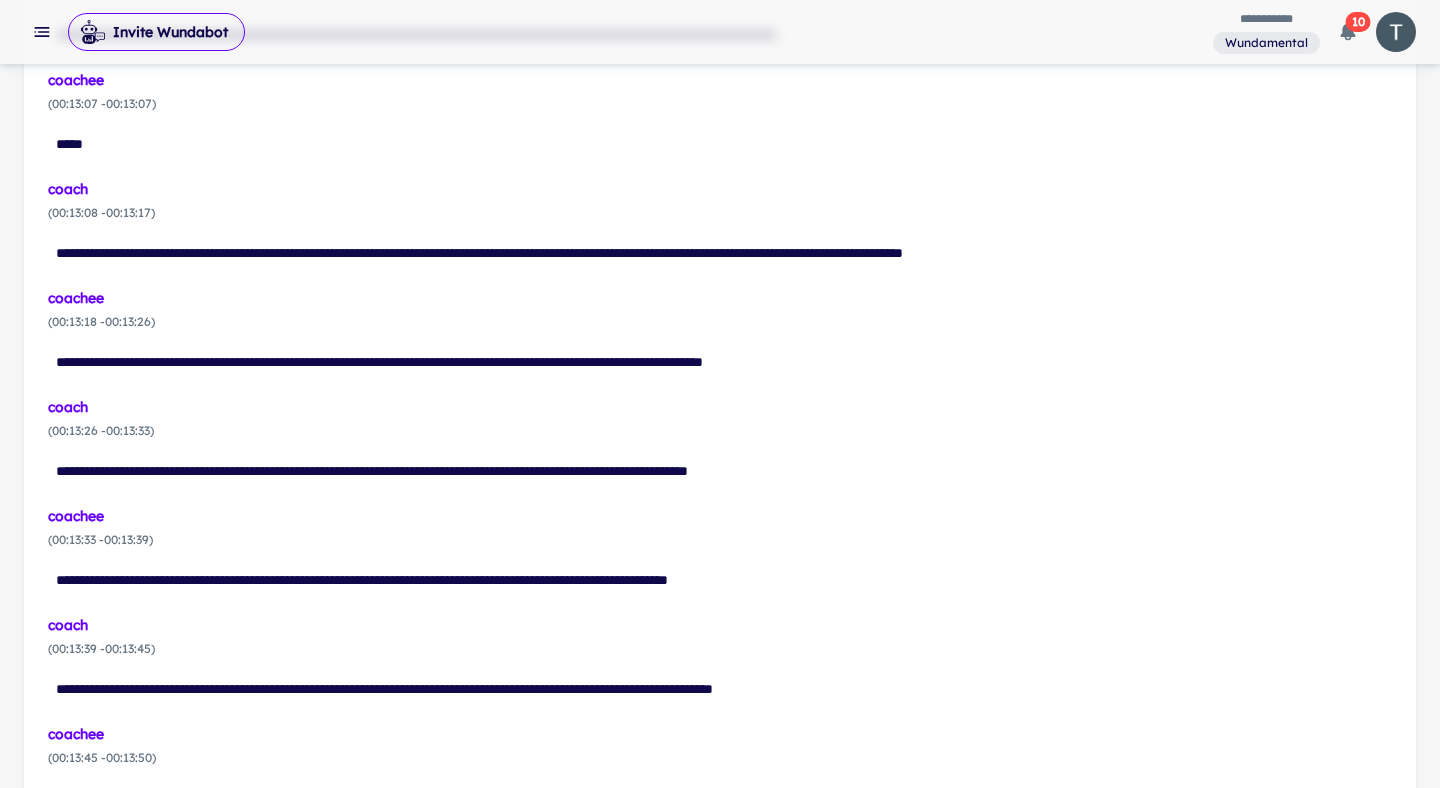scroll, scrollTop: 14659, scrollLeft: 0, axis: vertical 